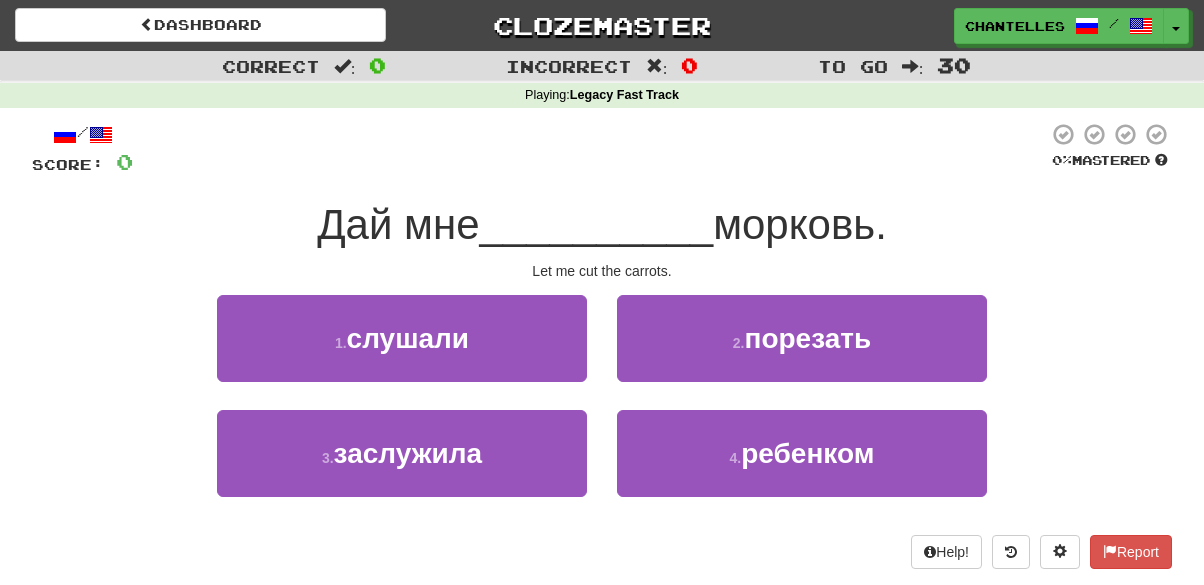 scroll, scrollTop: 0, scrollLeft: 0, axis: both 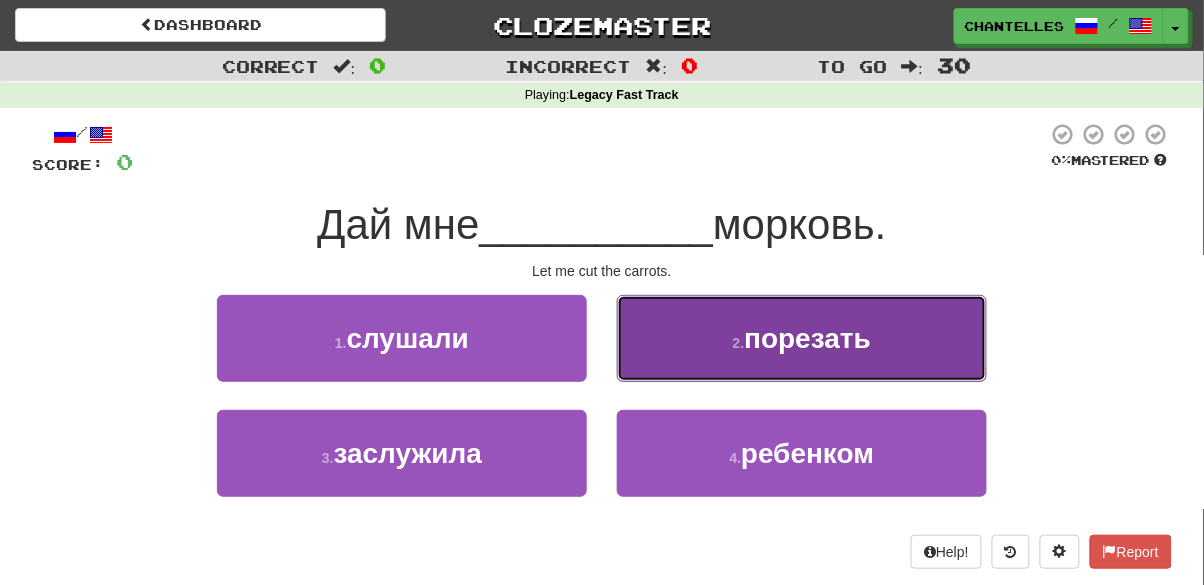 click on "2 .  порезать" at bounding box center (802, 338) 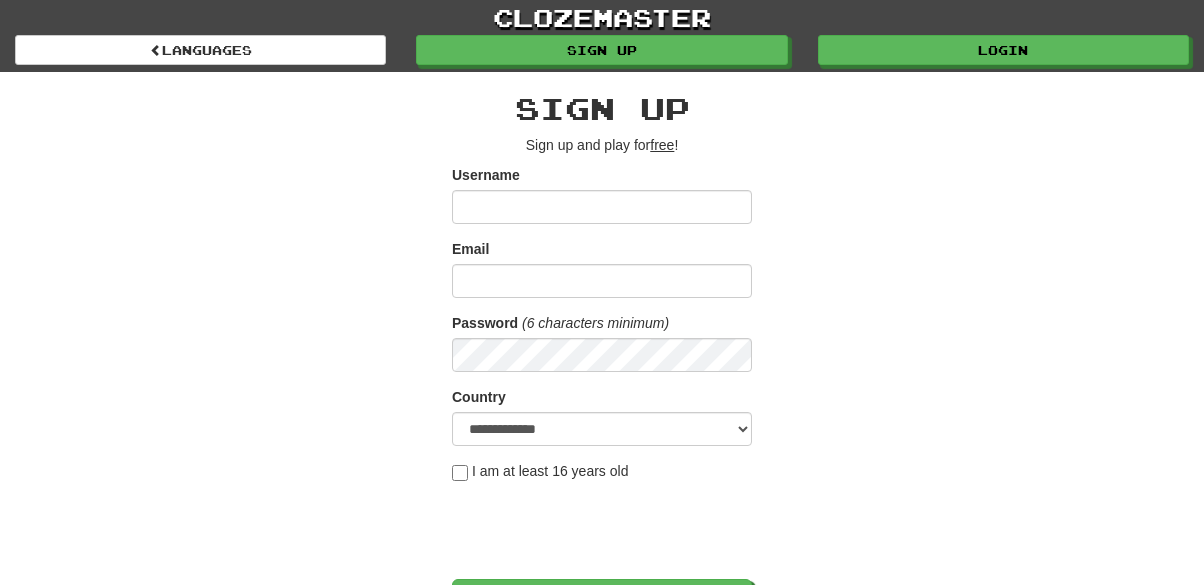 scroll, scrollTop: 0, scrollLeft: 0, axis: both 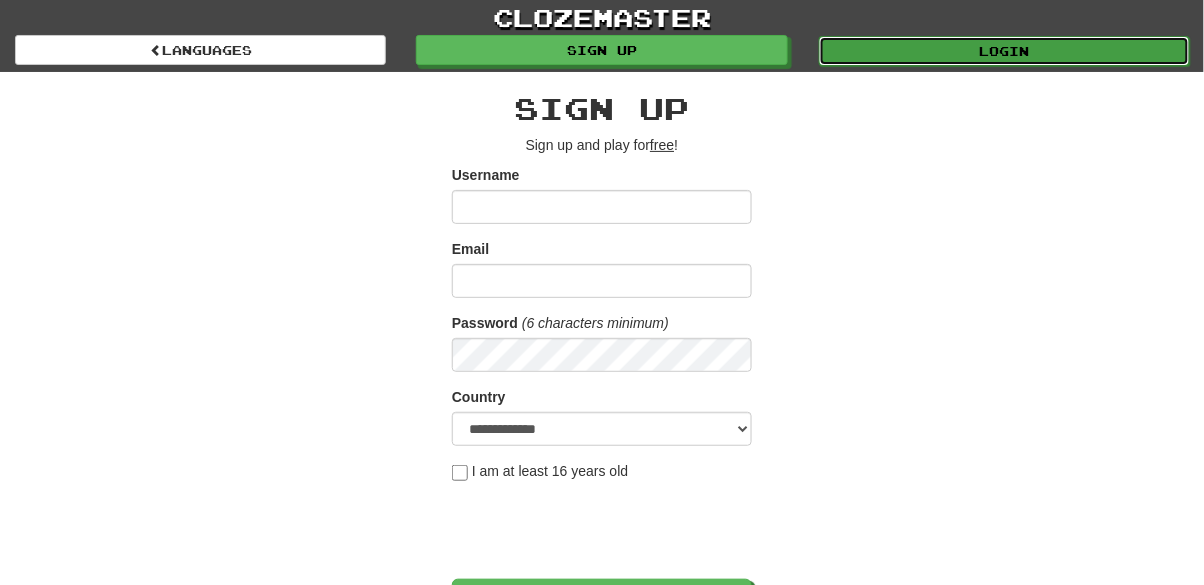 click on "Login" at bounding box center (1004, 51) 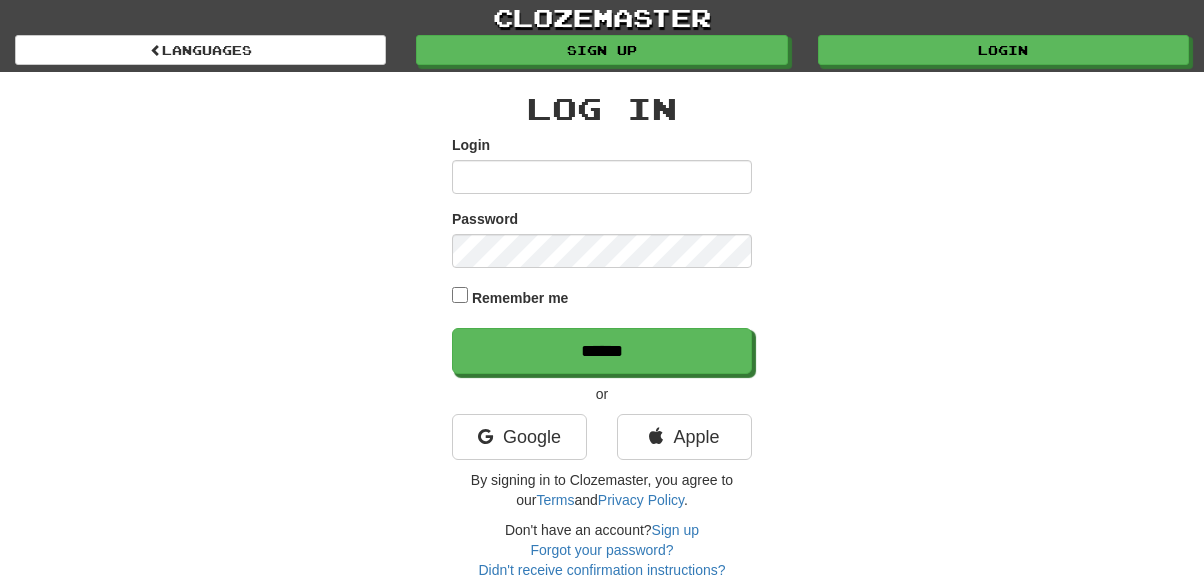 scroll, scrollTop: 0, scrollLeft: 0, axis: both 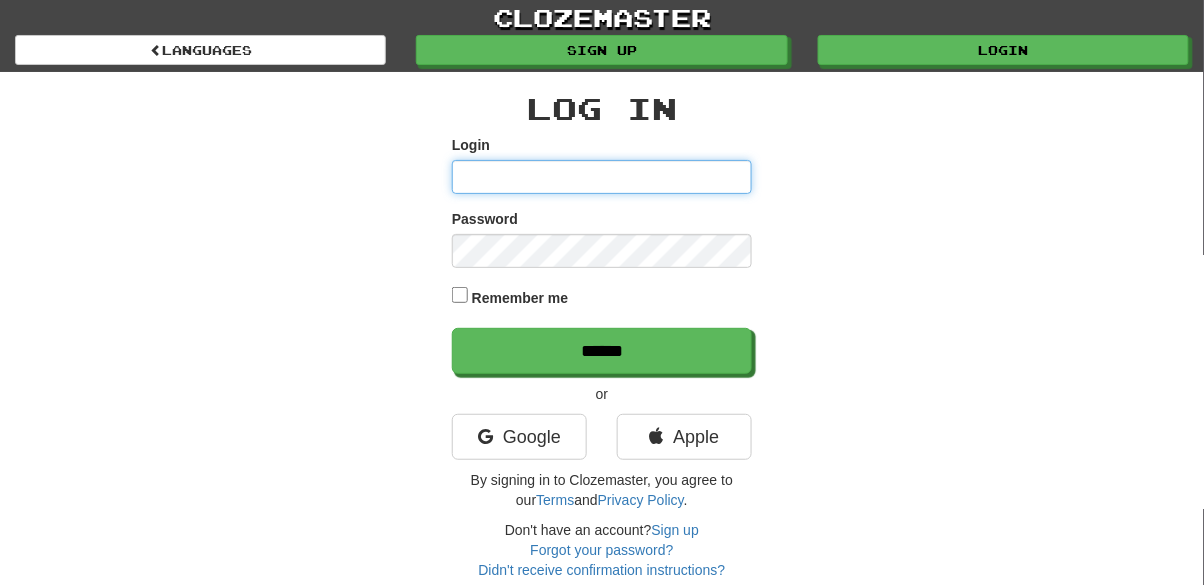 click on "Login" at bounding box center [602, 177] 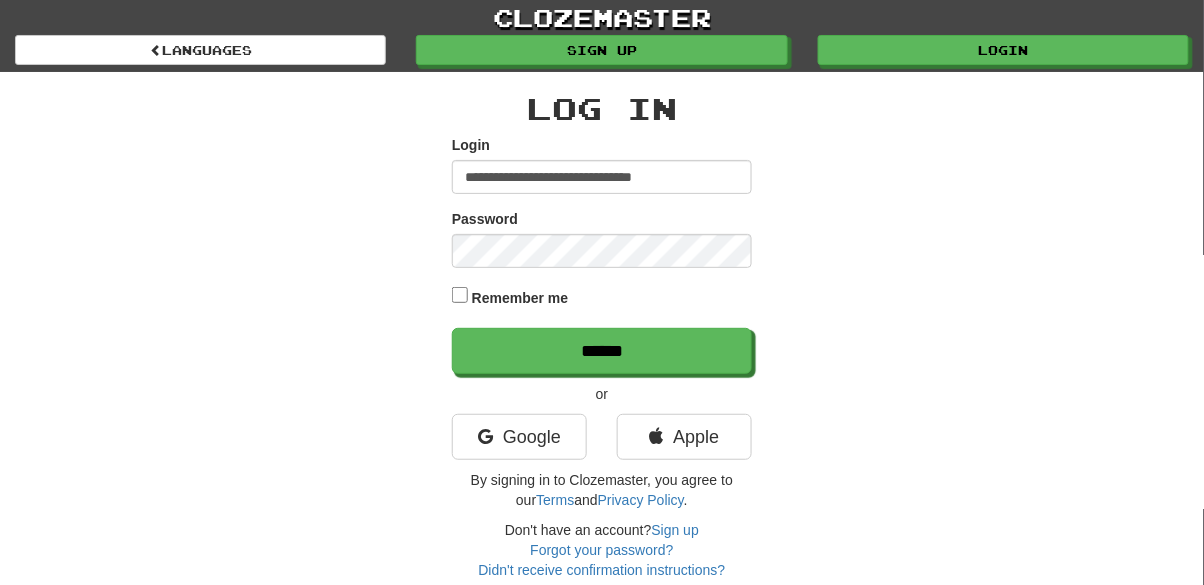 click on "******" at bounding box center [602, 351] 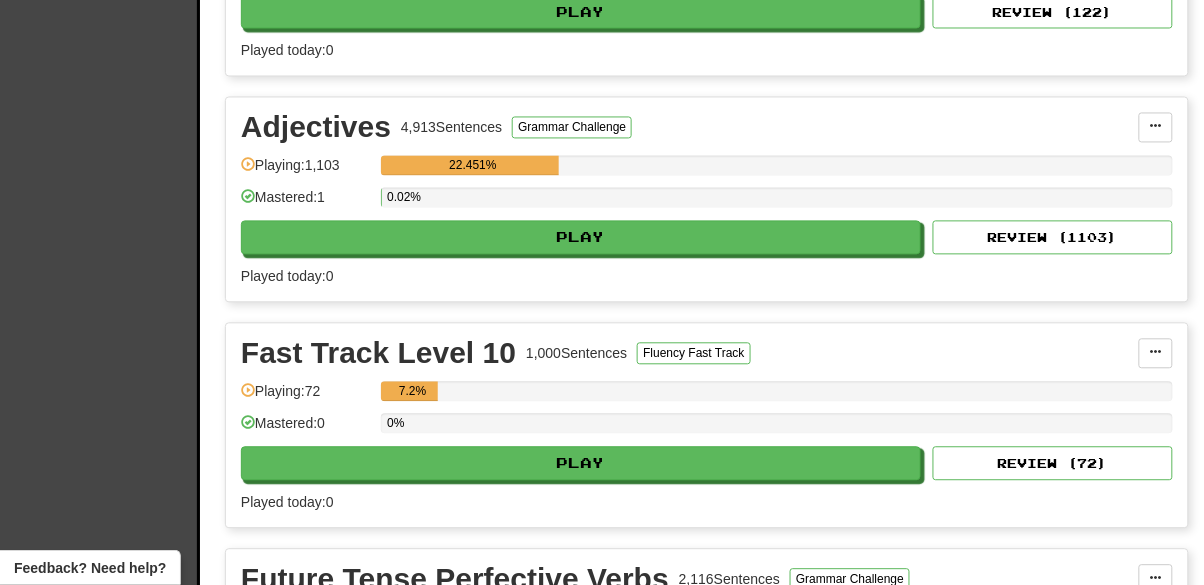 scroll, scrollTop: 1408, scrollLeft: 0, axis: vertical 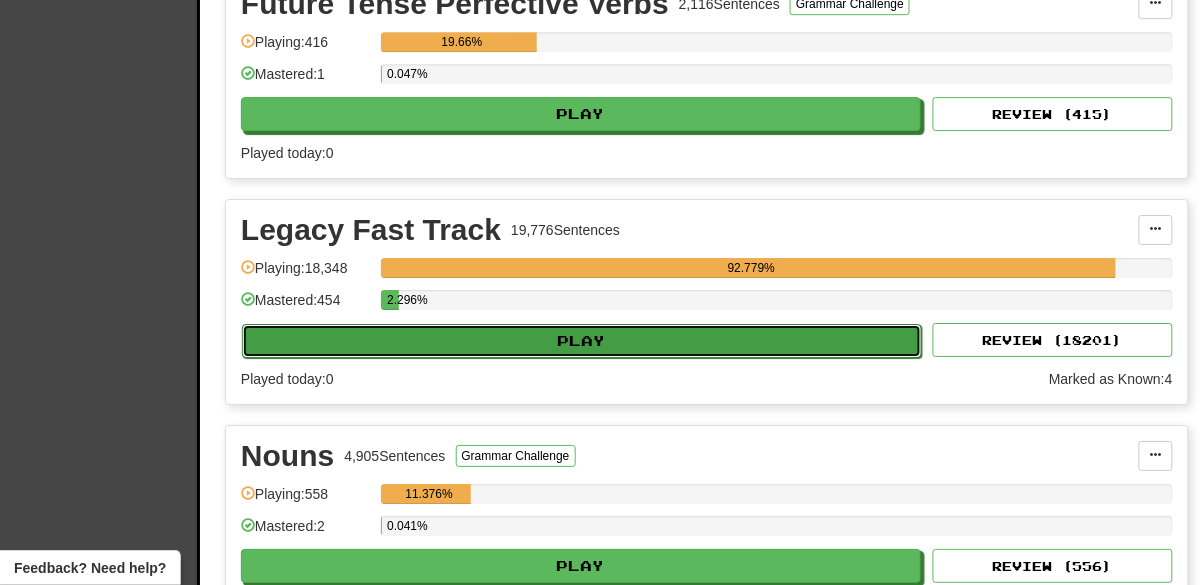 click on "Play" at bounding box center (582, 341) 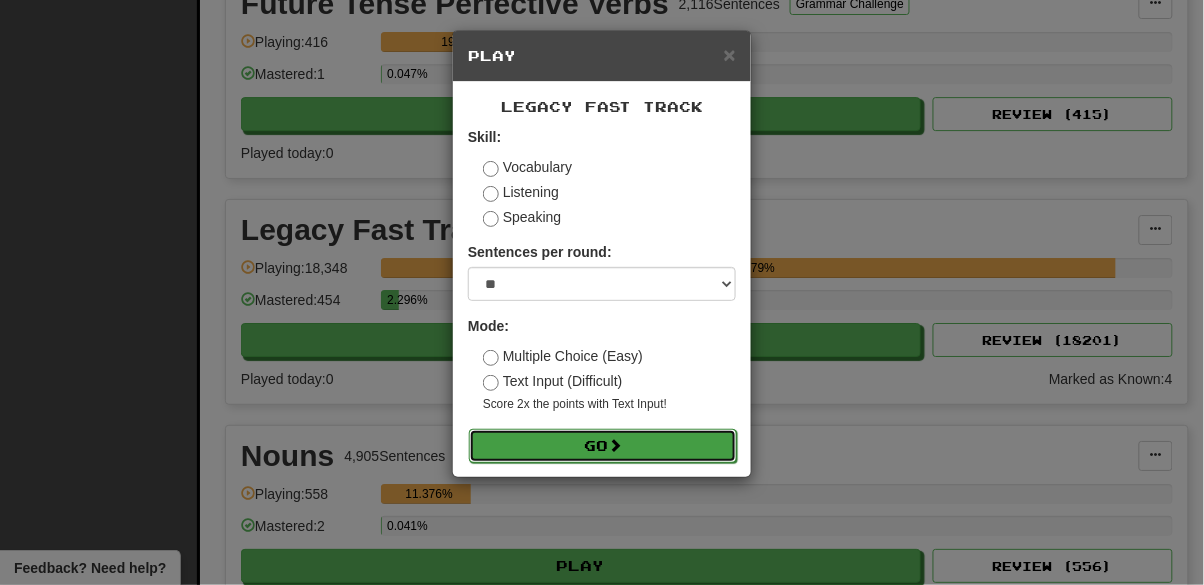 click on "Go" at bounding box center (603, 446) 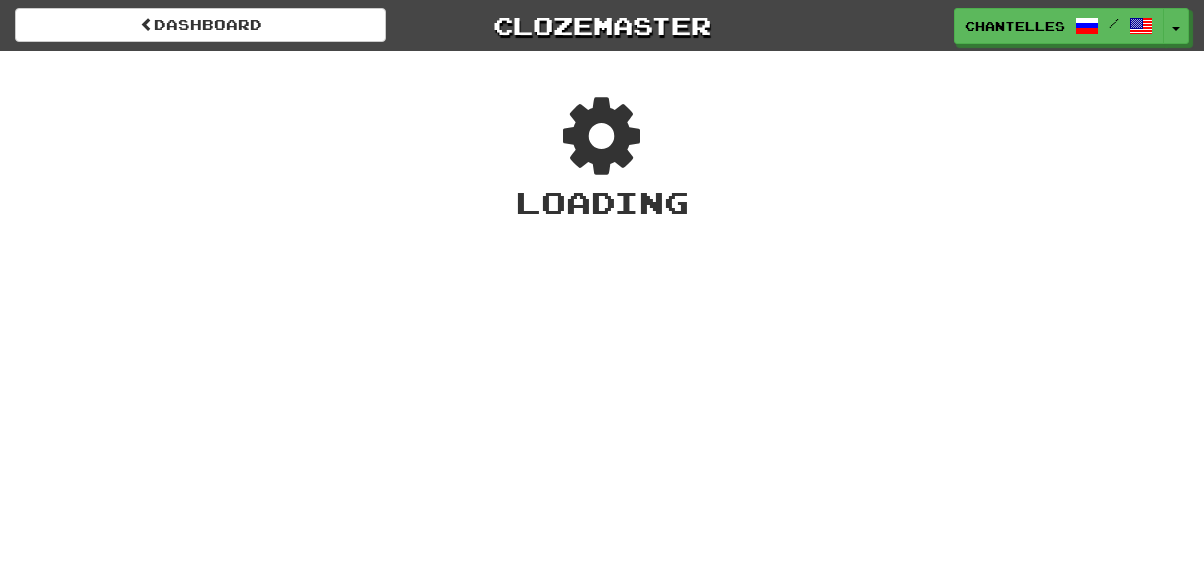 scroll, scrollTop: 0, scrollLeft: 0, axis: both 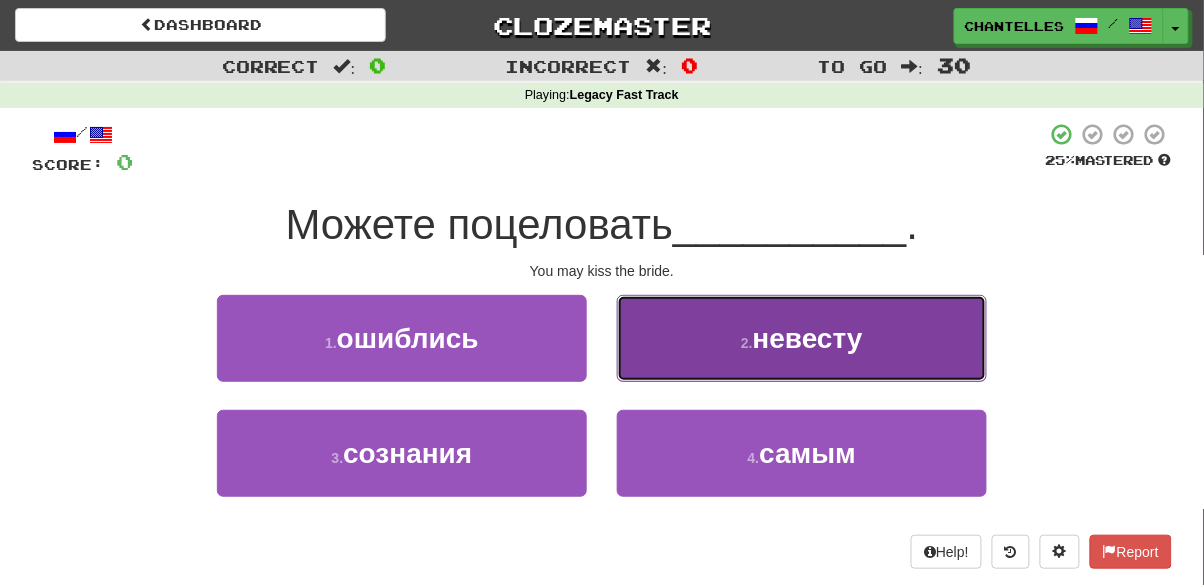 click on "2 .  невесту" at bounding box center (802, 338) 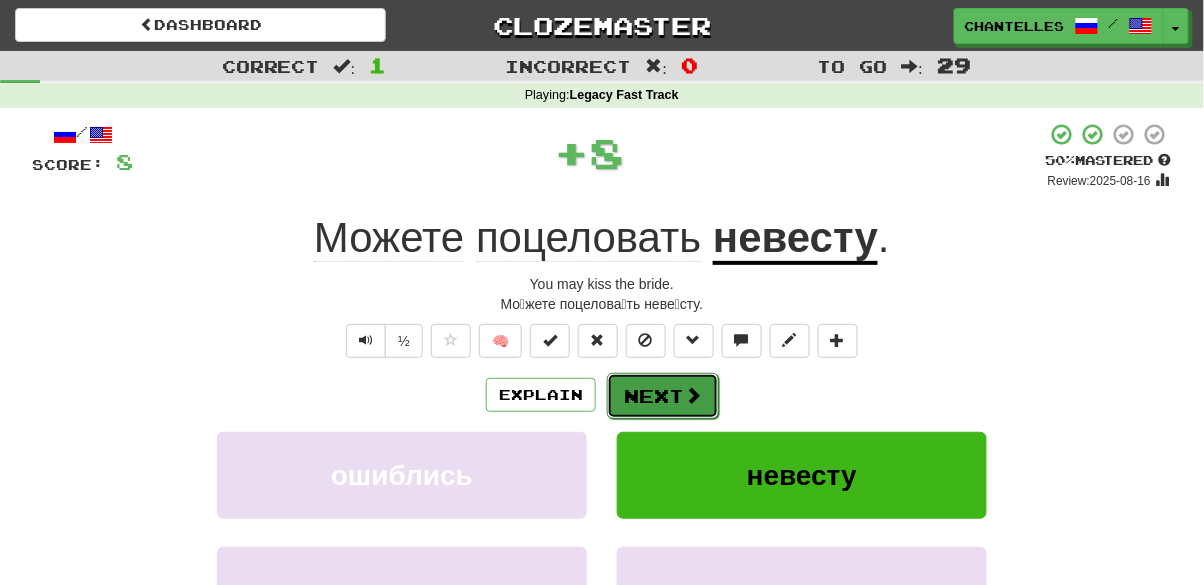 click on "Next" at bounding box center (663, 396) 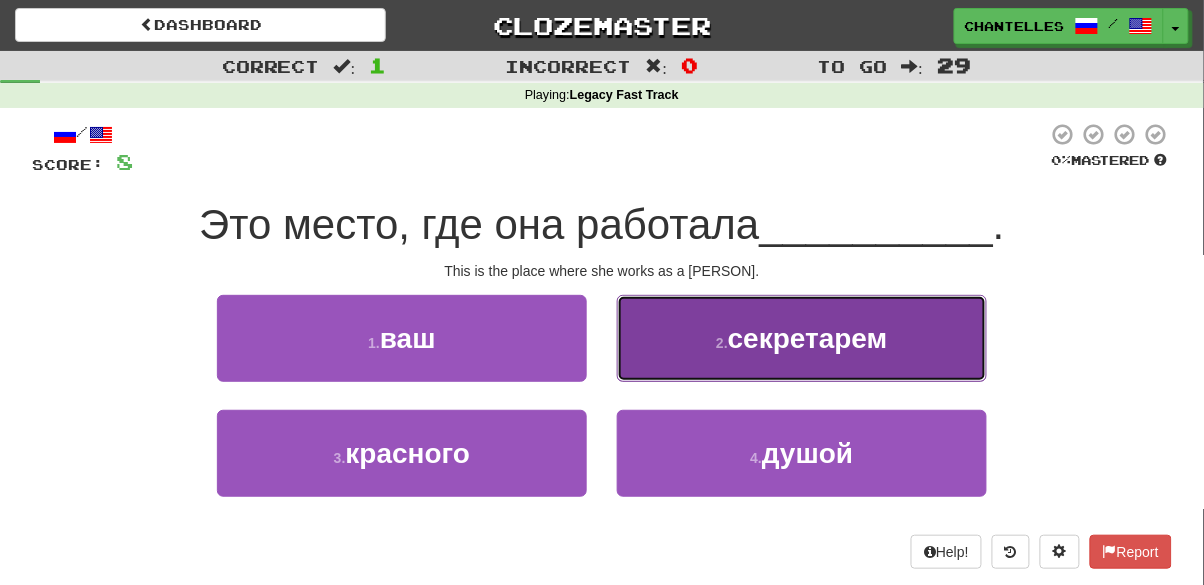 click on "2 .  секретарем" at bounding box center [802, 338] 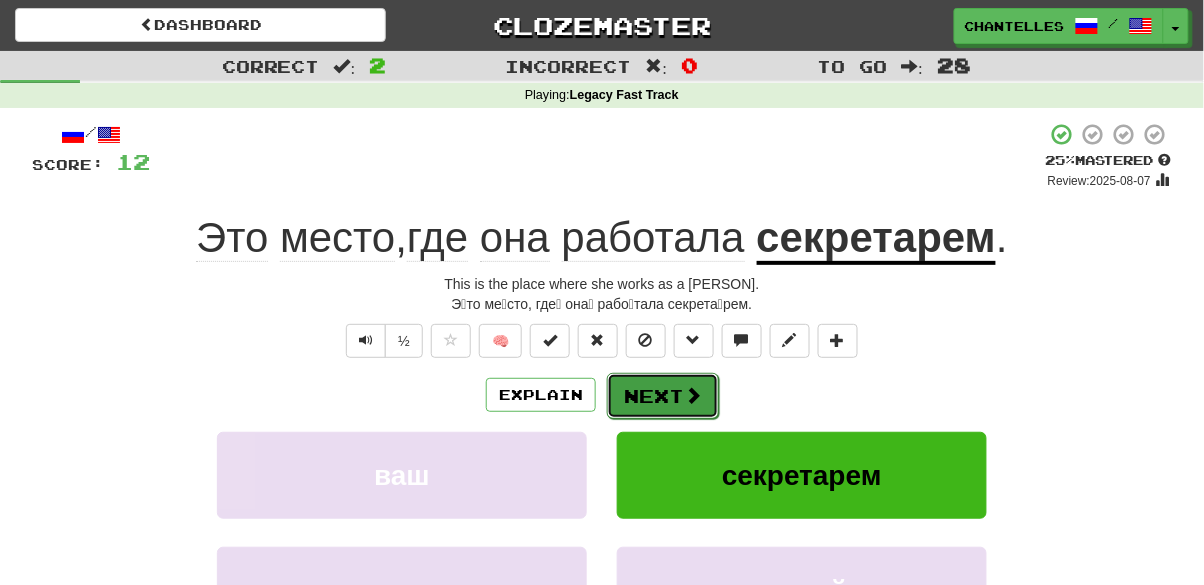 click on "Next" at bounding box center (663, 396) 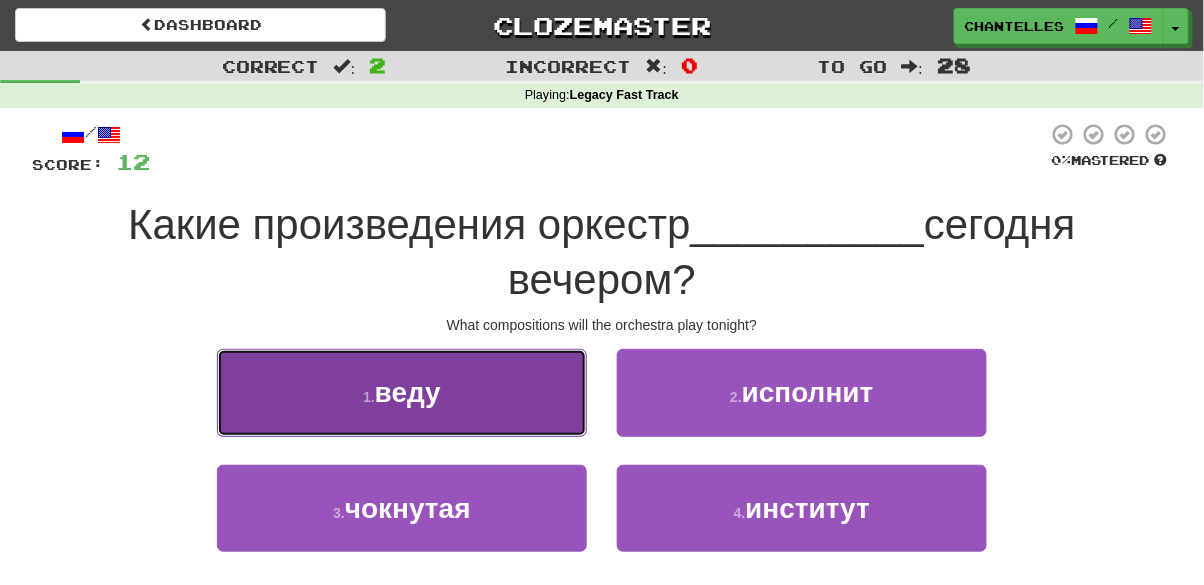 click on "1 .  веду" at bounding box center [402, 392] 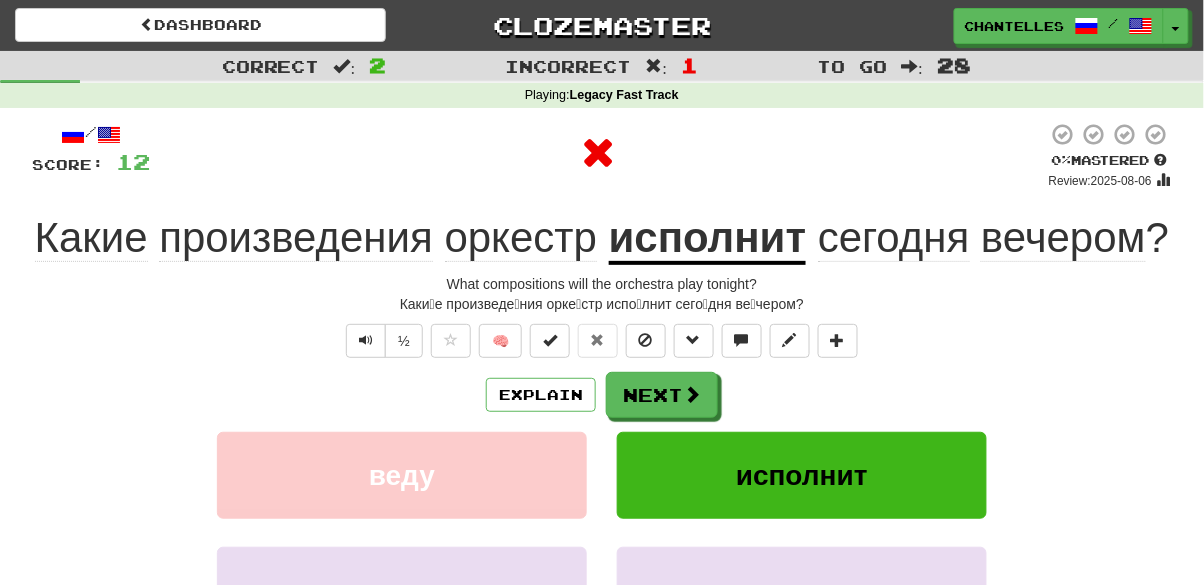 click on "исполнит" at bounding box center (708, 239) 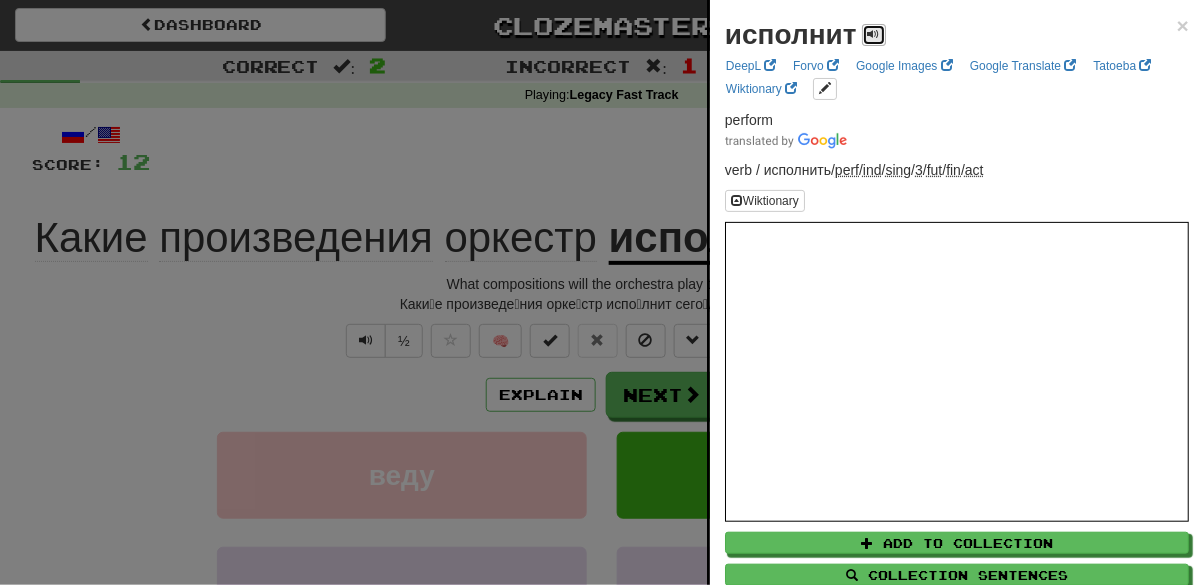 click at bounding box center [874, 34] 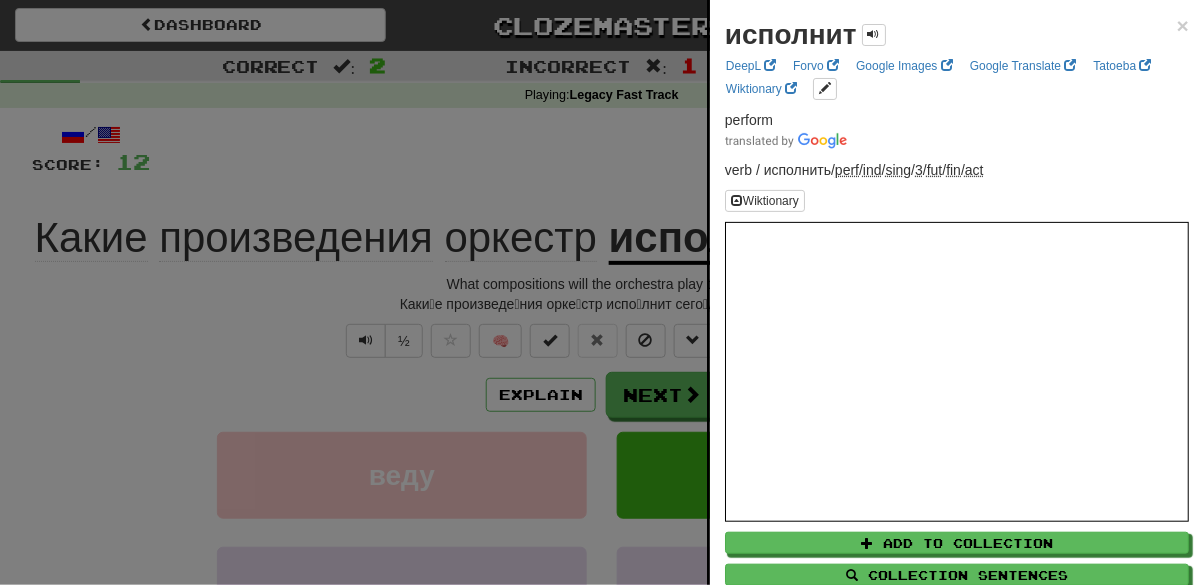 click at bounding box center (602, 292) 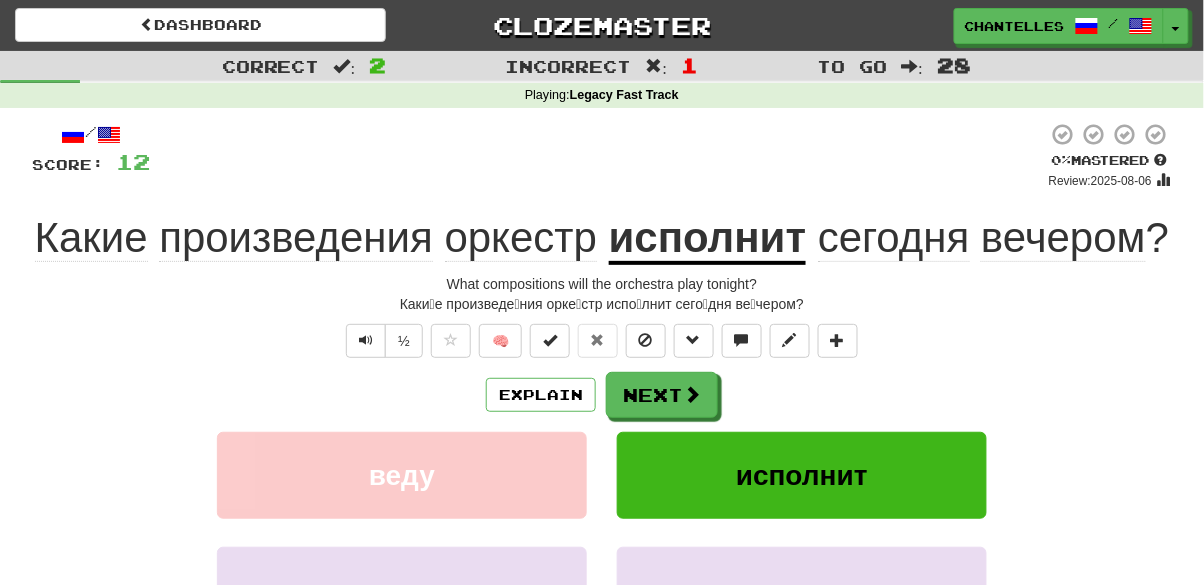click on "исполнит" at bounding box center (708, 239) 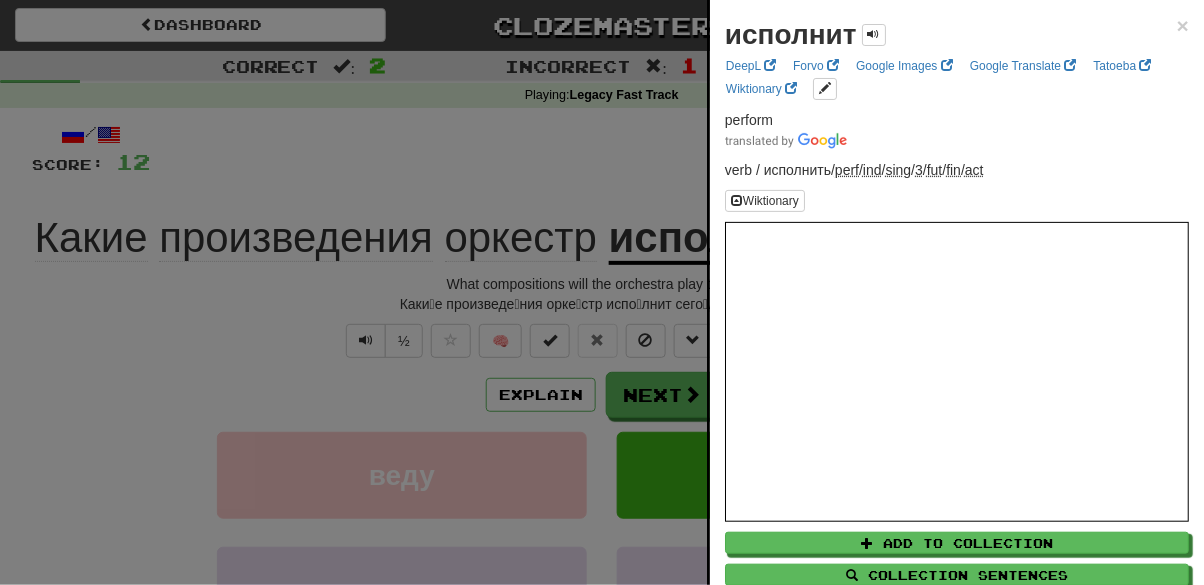 click at bounding box center [602, 292] 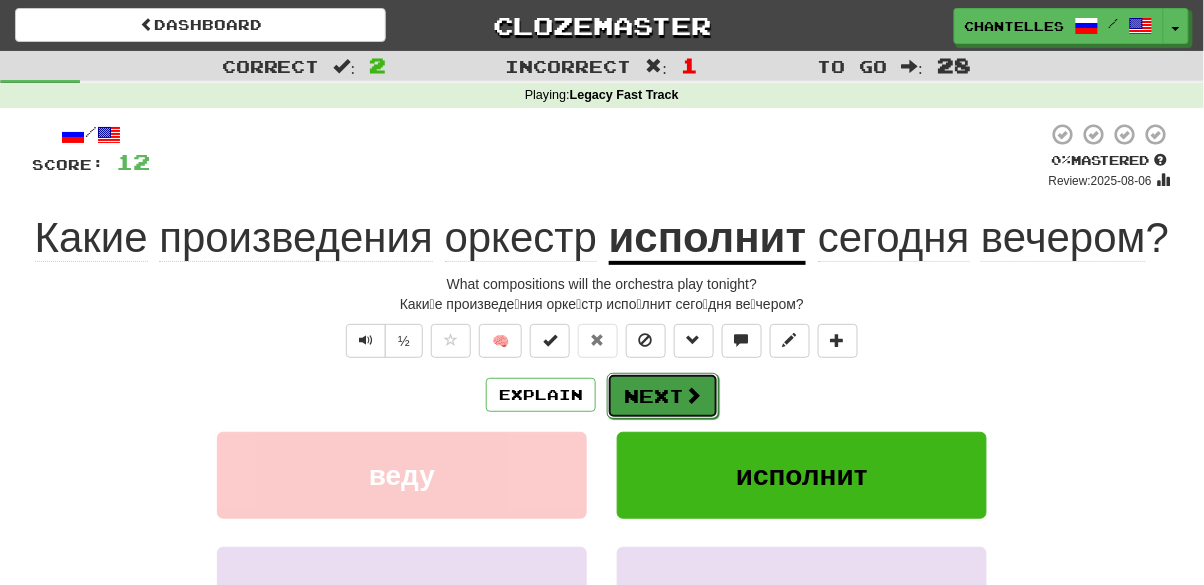 click on "Next" at bounding box center [663, 396] 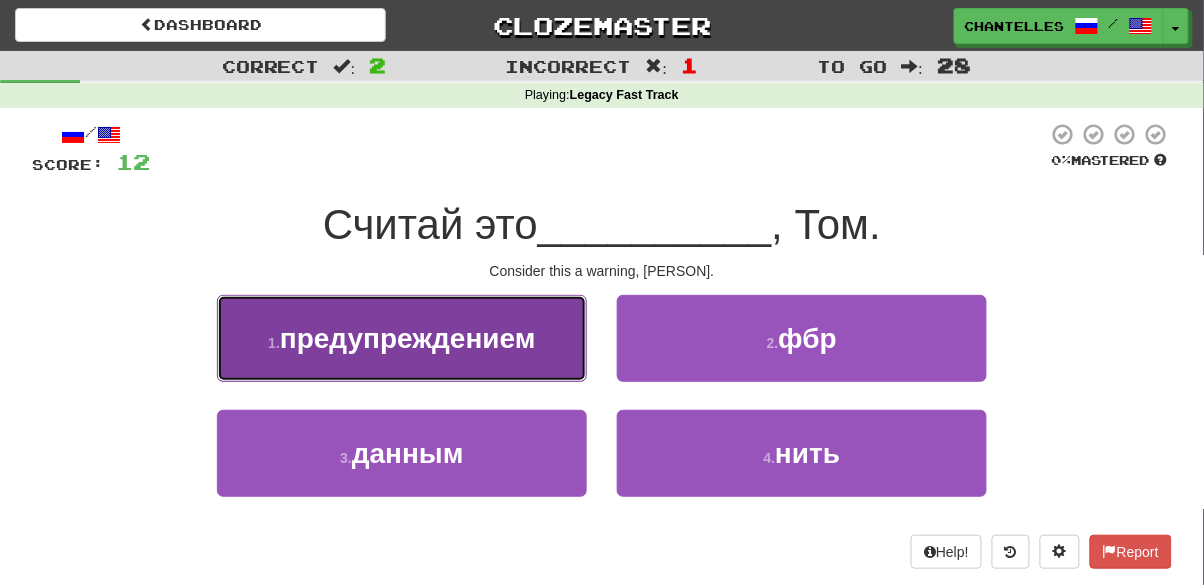click on "1 .  предупреждением" at bounding box center [402, 338] 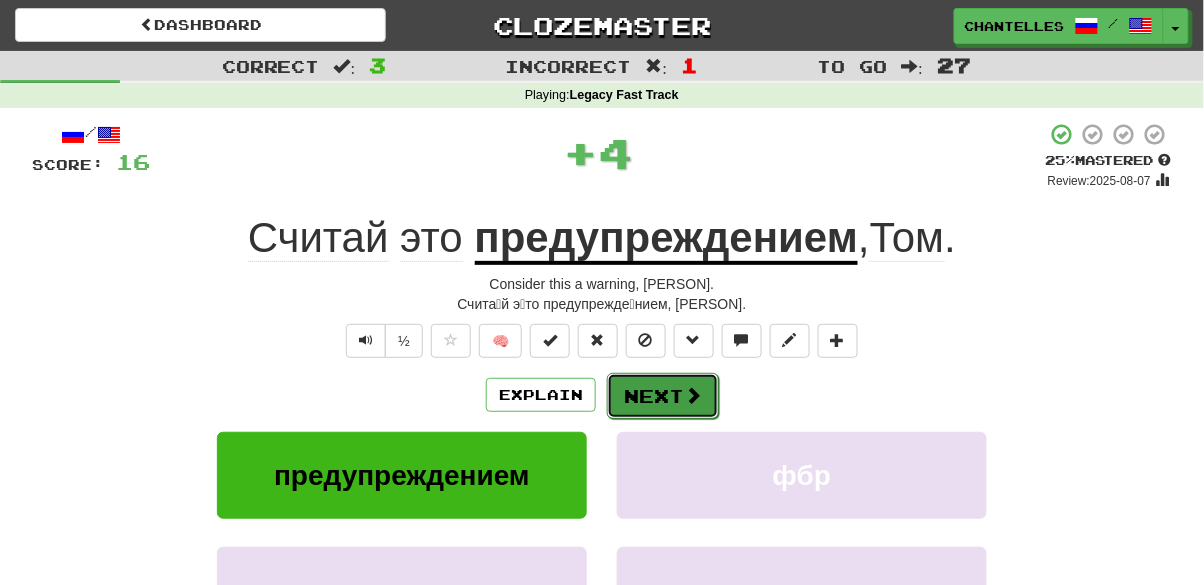 click at bounding box center [693, 395] 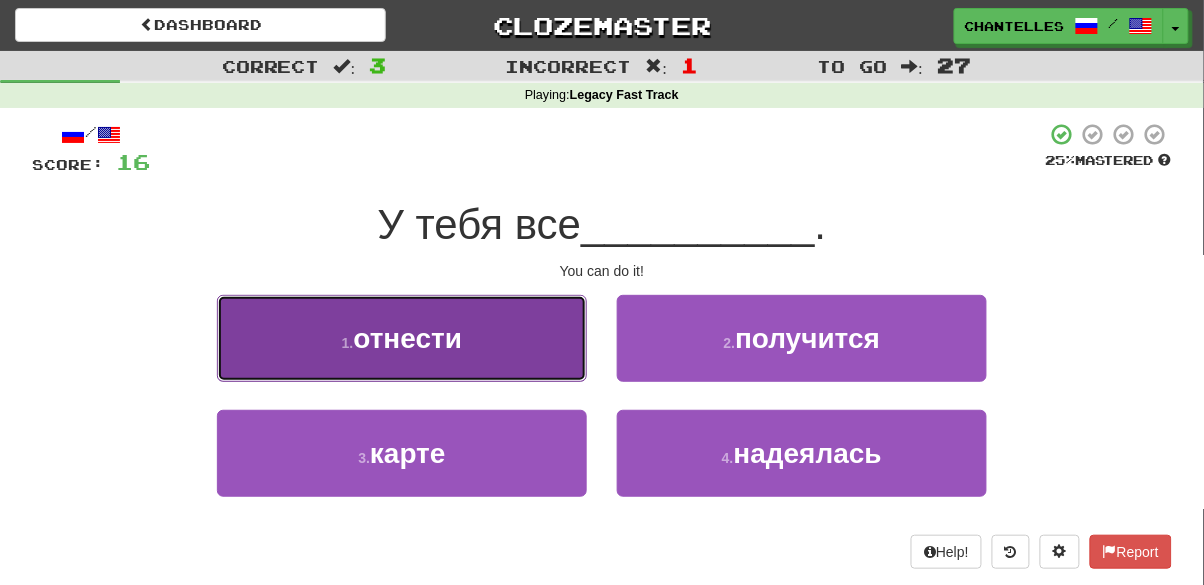 click on "1 .  отнести" at bounding box center [402, 338] 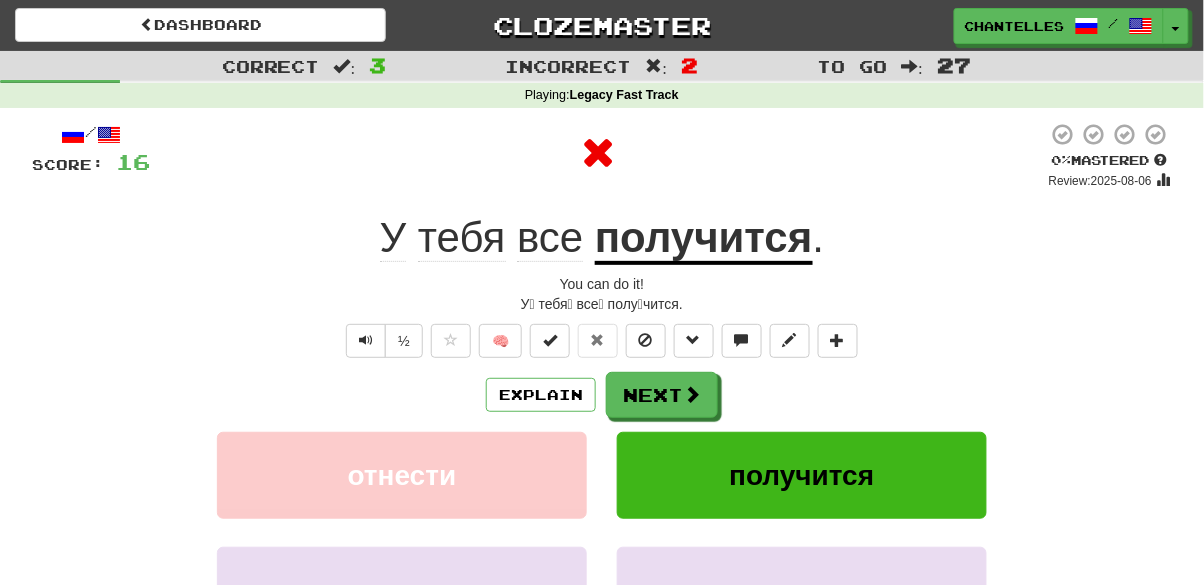 click on "получится" at bounding box center (704, 239) 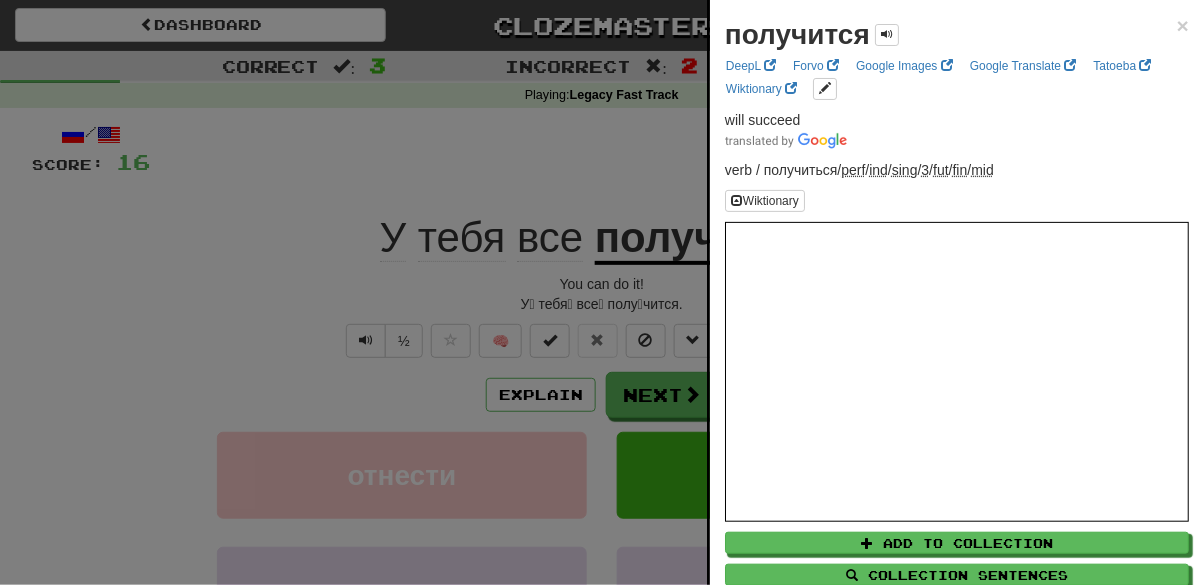 click at bounding box center (602, 292) 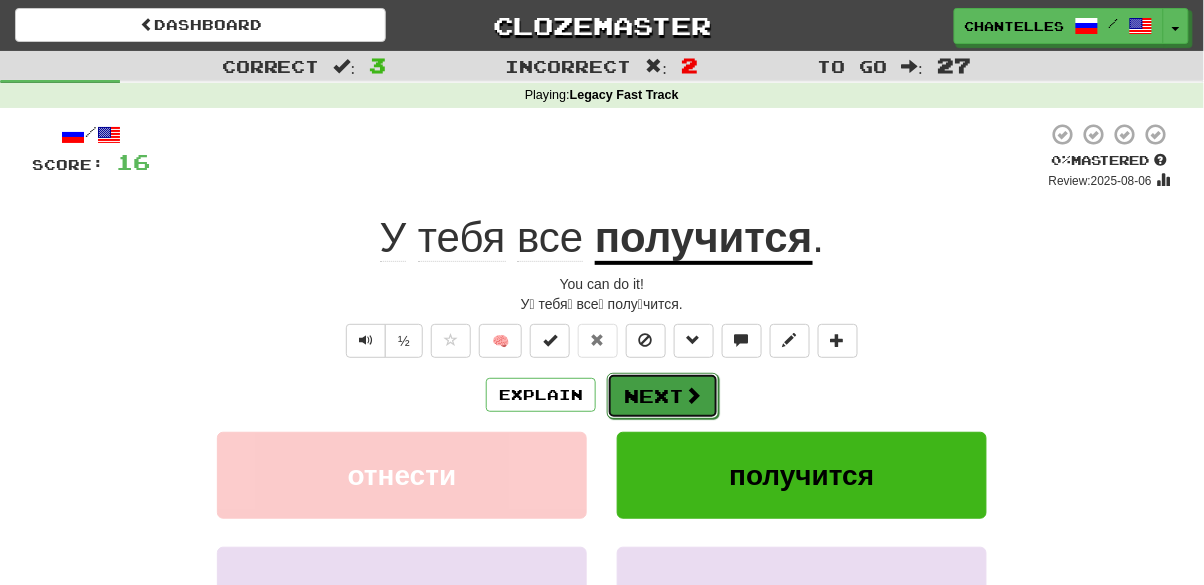 click on "Next" at bounding box center (663, 396) 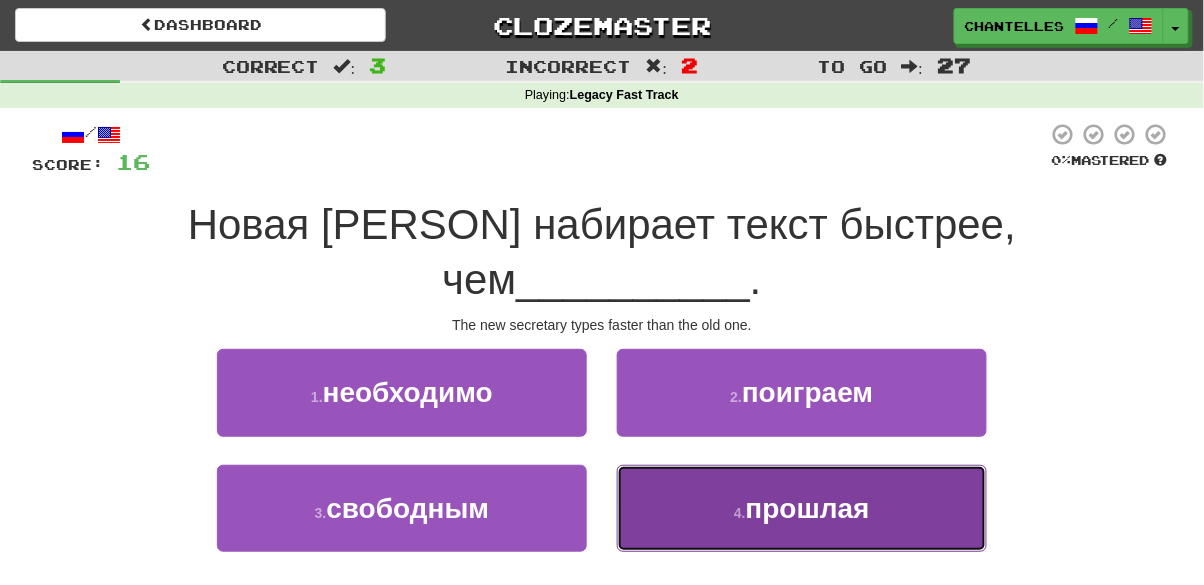 click on "4 .  прошлая" at bounding box center (802, 508) 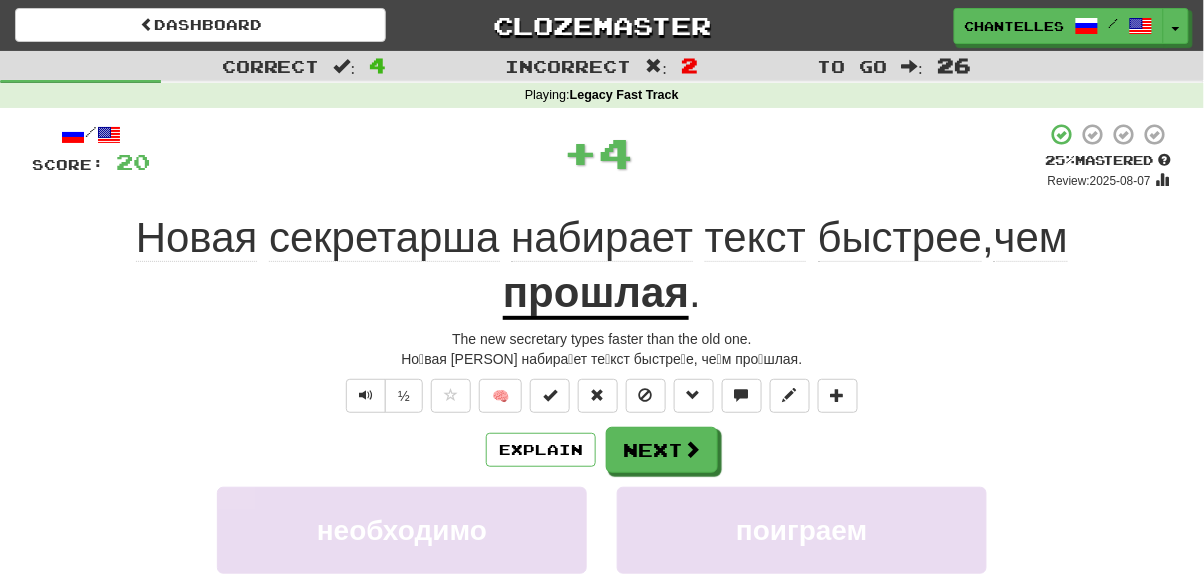 click on "набирает" 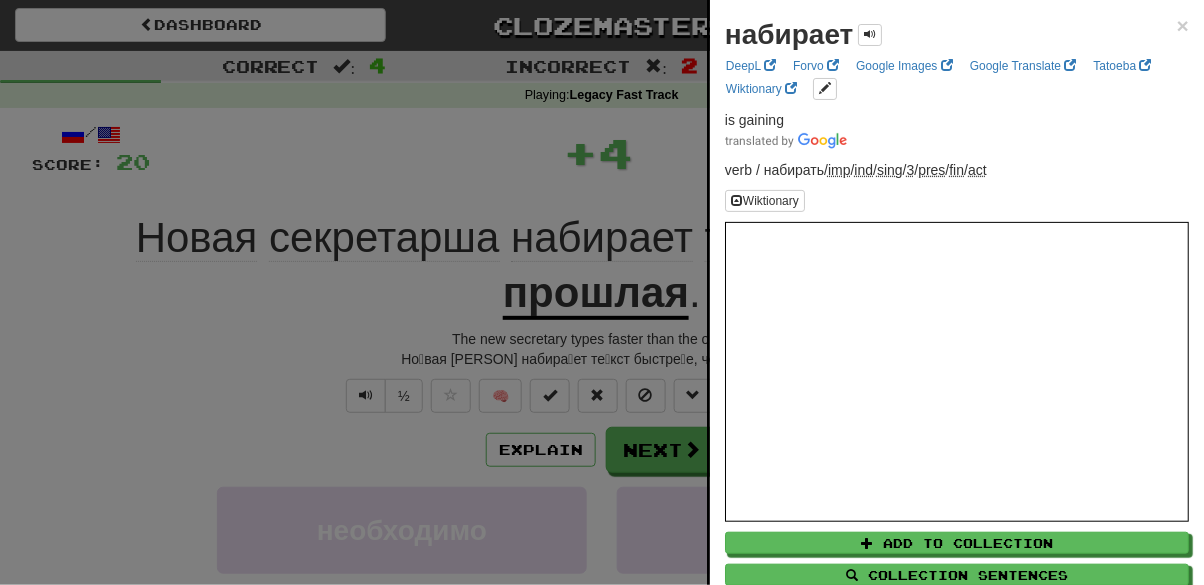 click at bounding box center (602, 292) 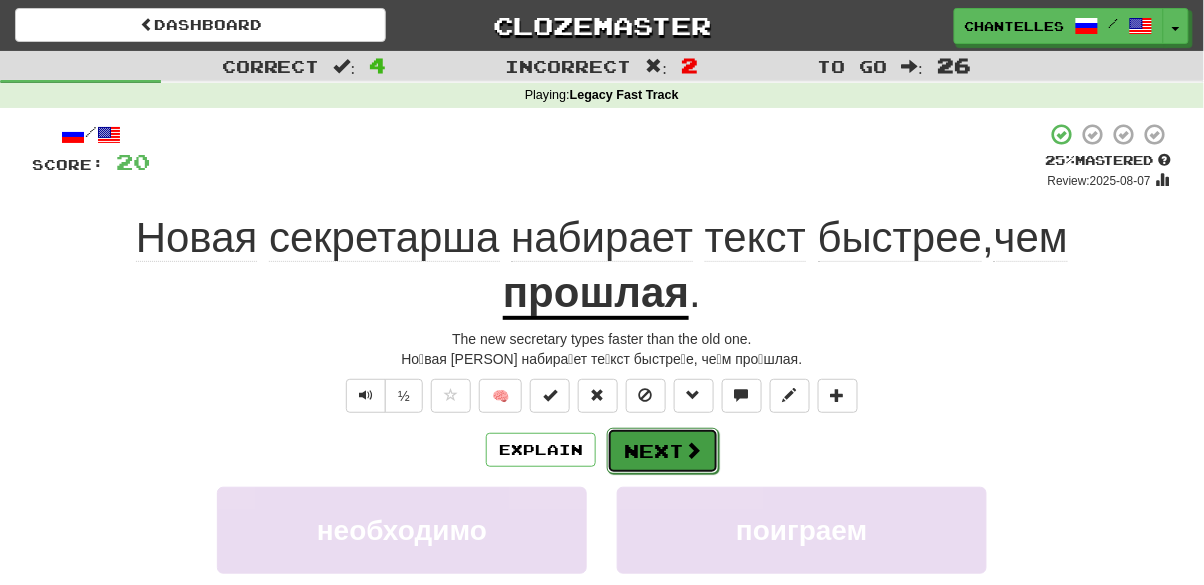 click on "Next" at bounding box center (663, 451) 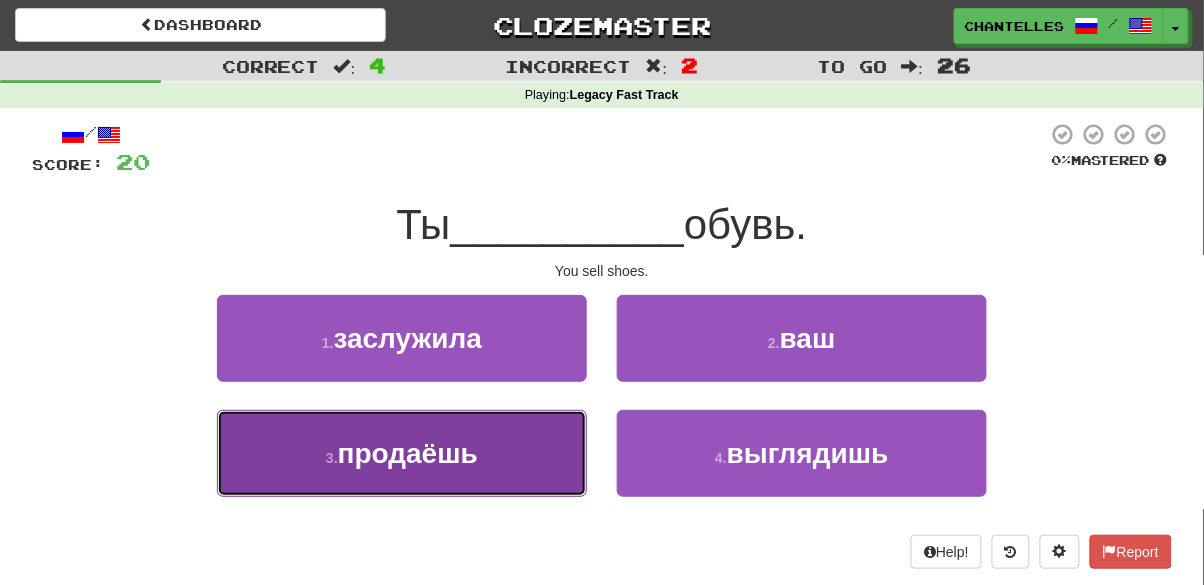 click on "3 .  продаёшь" at bounding box center (402, 453) 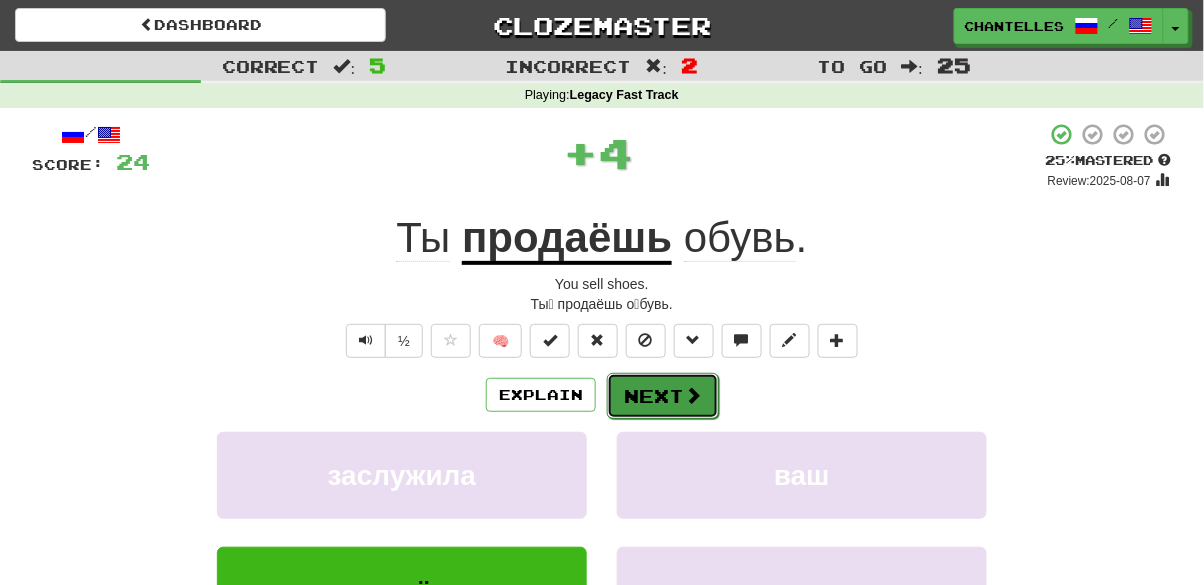 click on "Next" at bounding box center (663, 396) 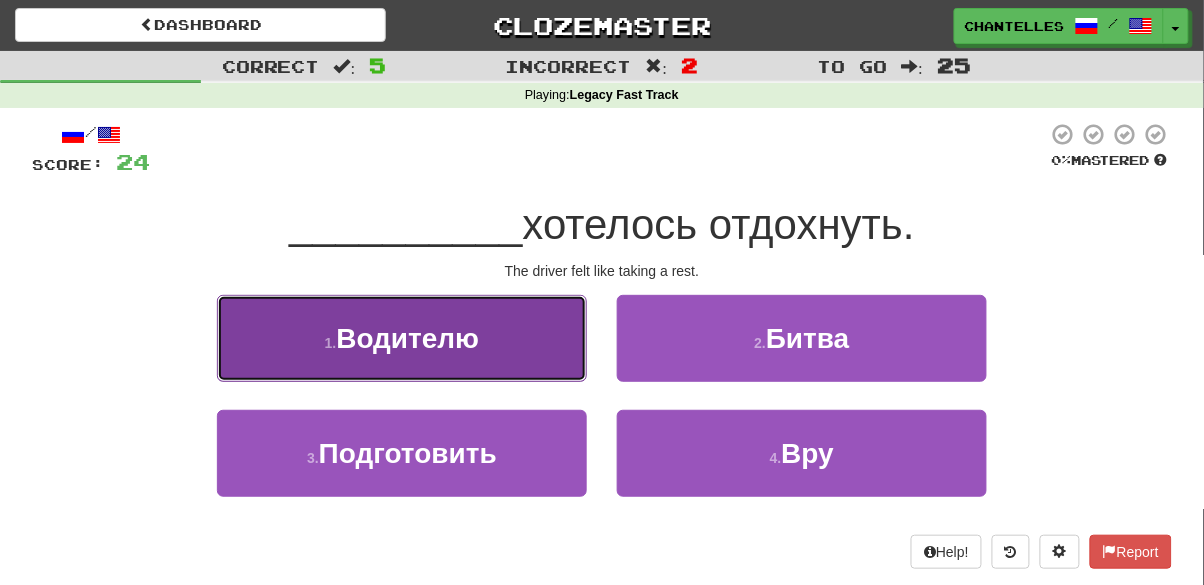 click on "1 .  Водителю" at bounding box center [402, 338] 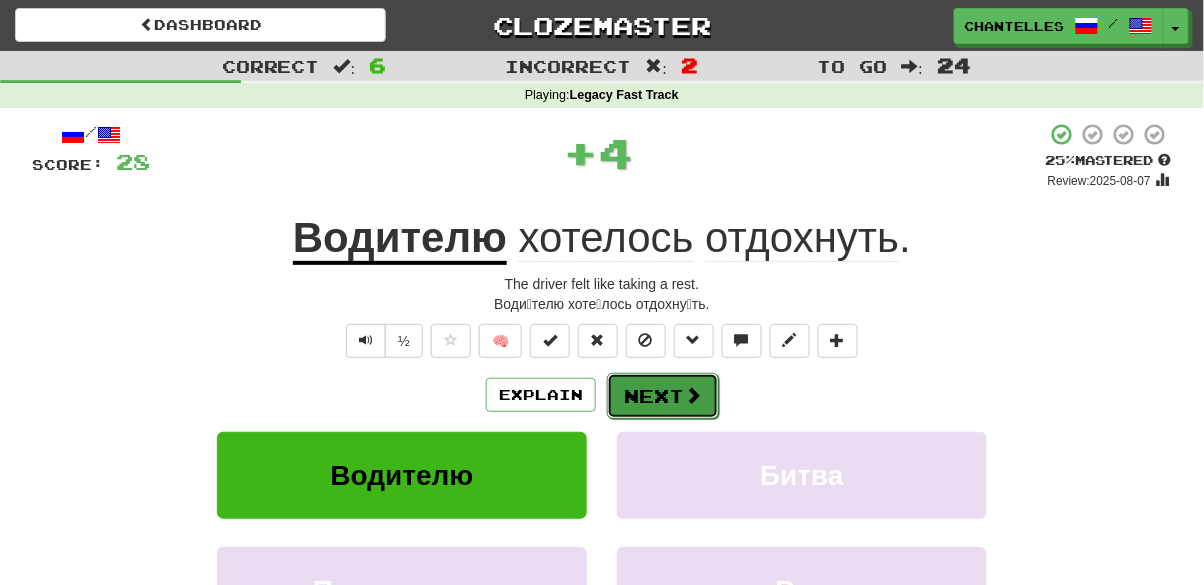 click on "Next" at bounding box center (663, 396) 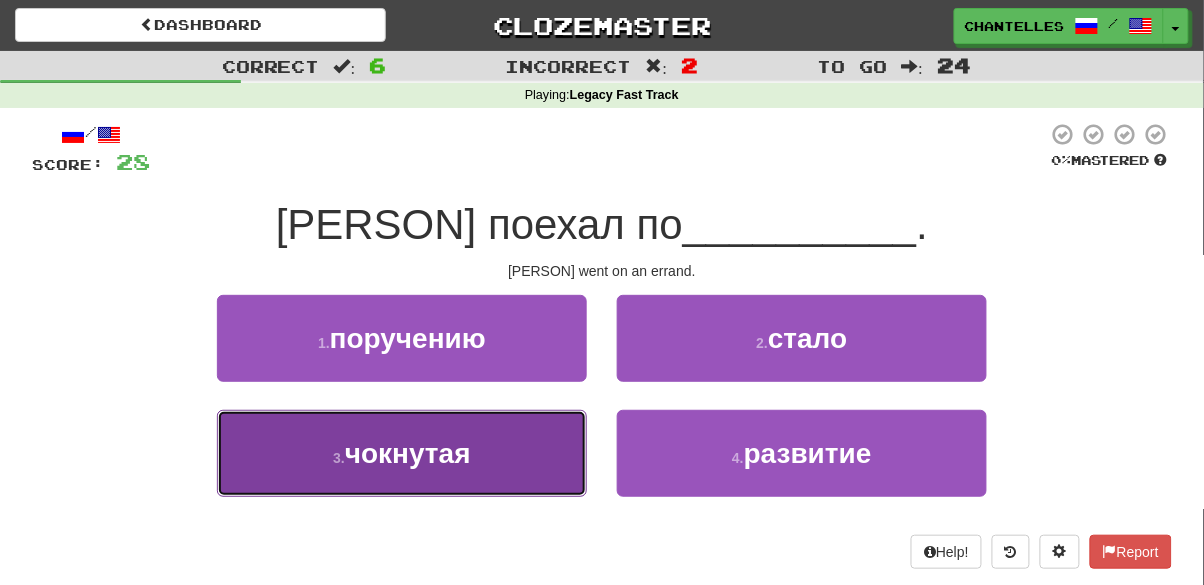 click on "3 .  чокнутая" at bounding box center [402, 453] 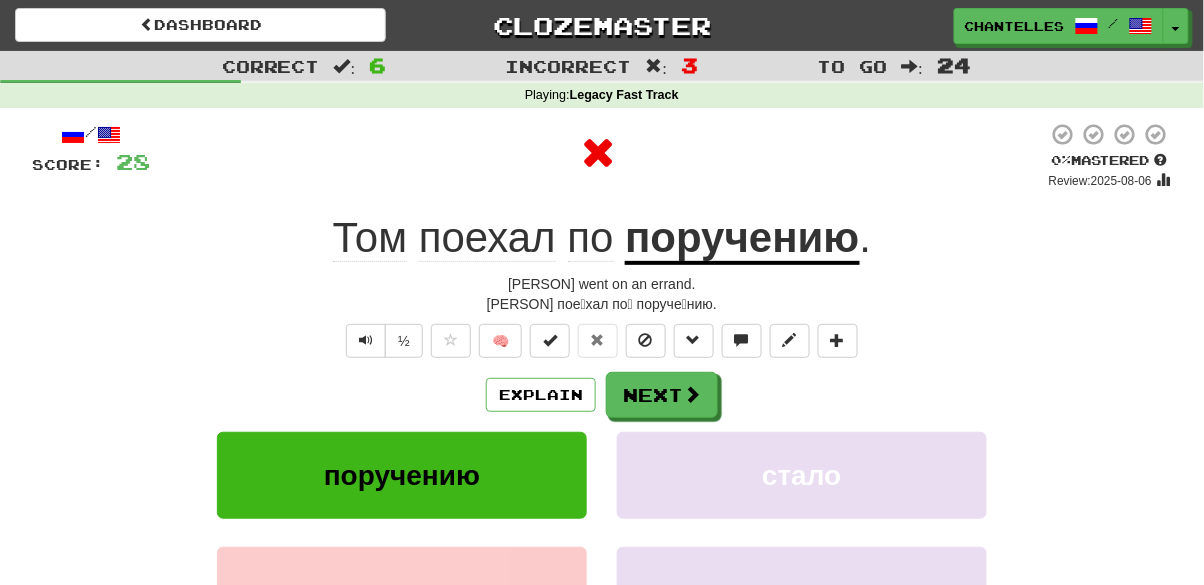 click on "поручению" at bounding box center (742, 239) 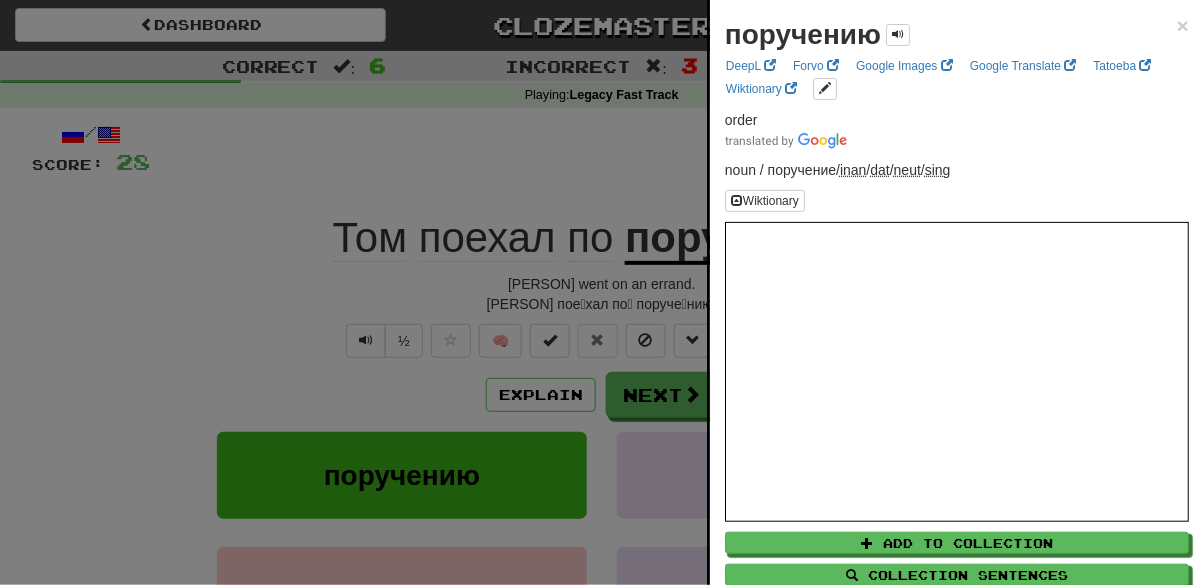 click at bounding box center [602, 292] 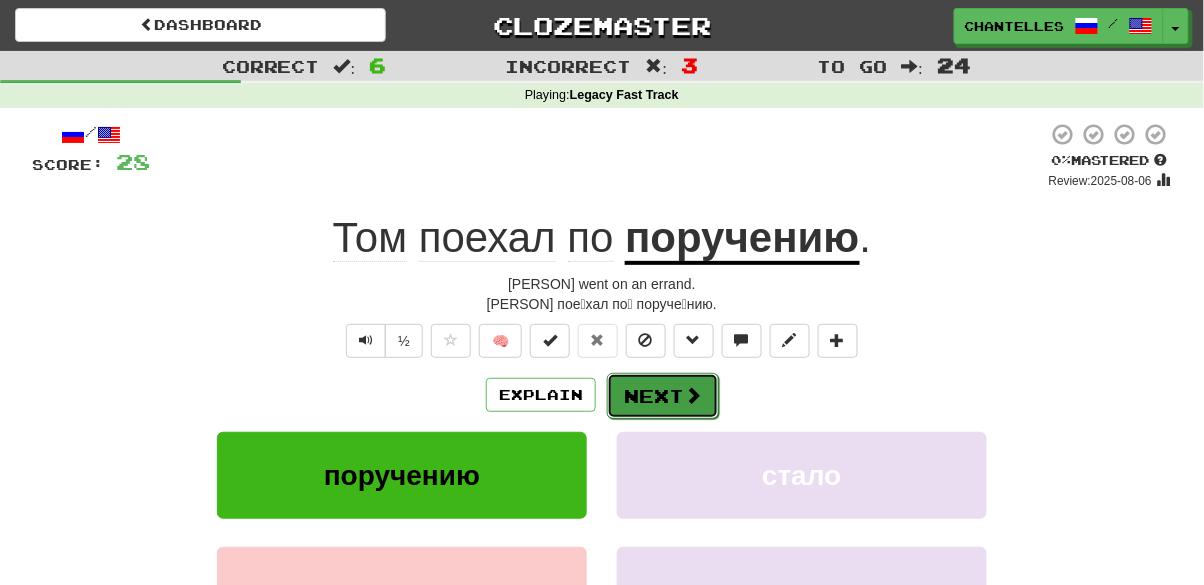 click on "Next" at bounding box center (663, 396) 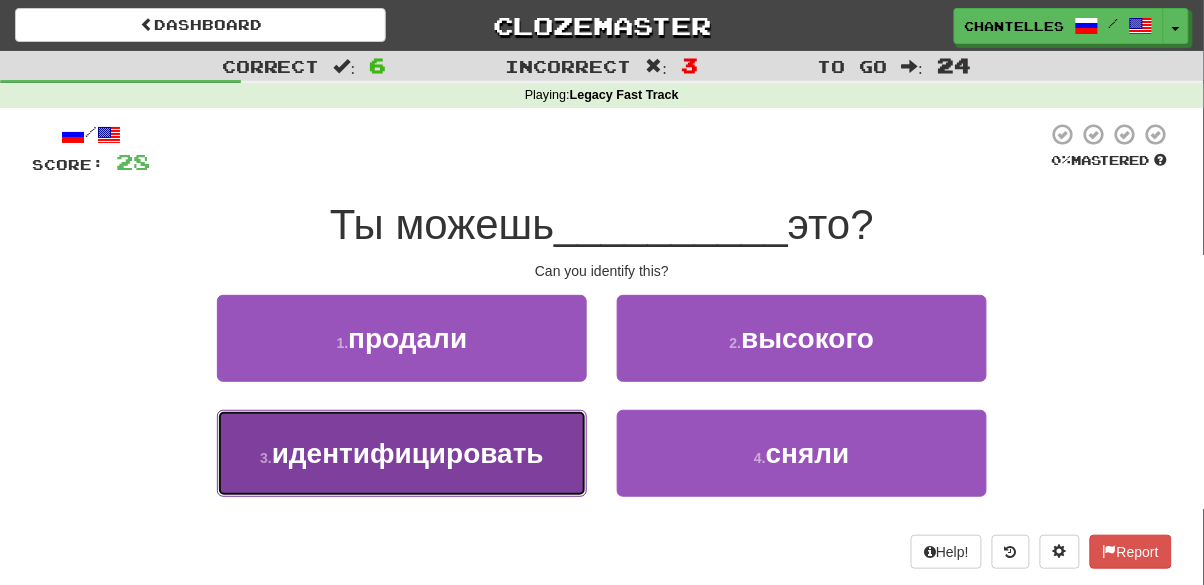 click on "3 .  идентифицировать" at bounding box center (402, 453) 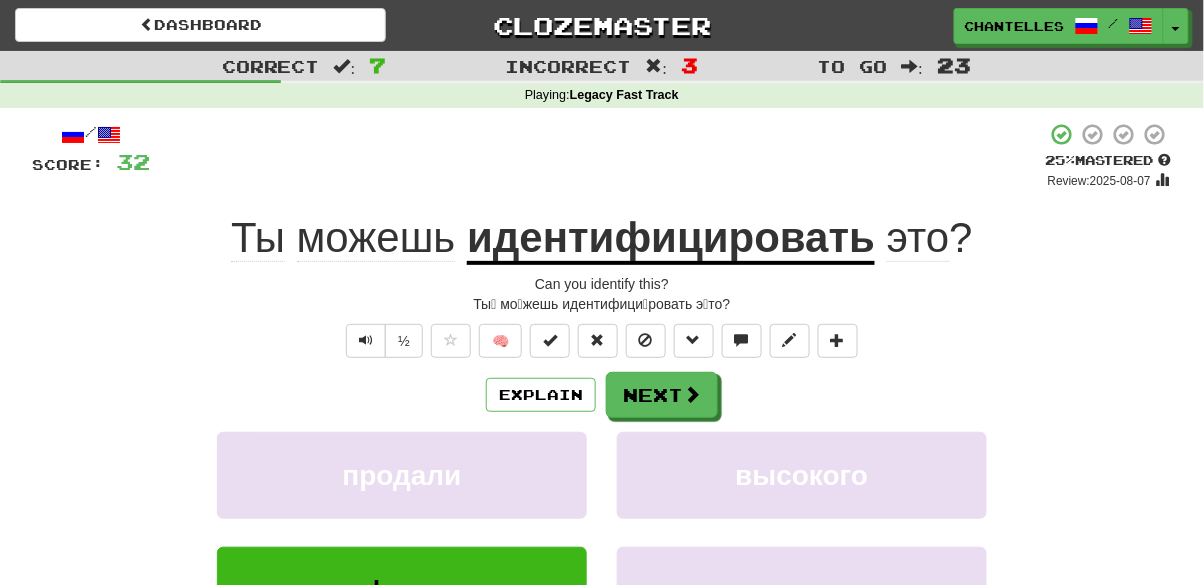 click on "идентифицировать" at bounding box center (671, 239) 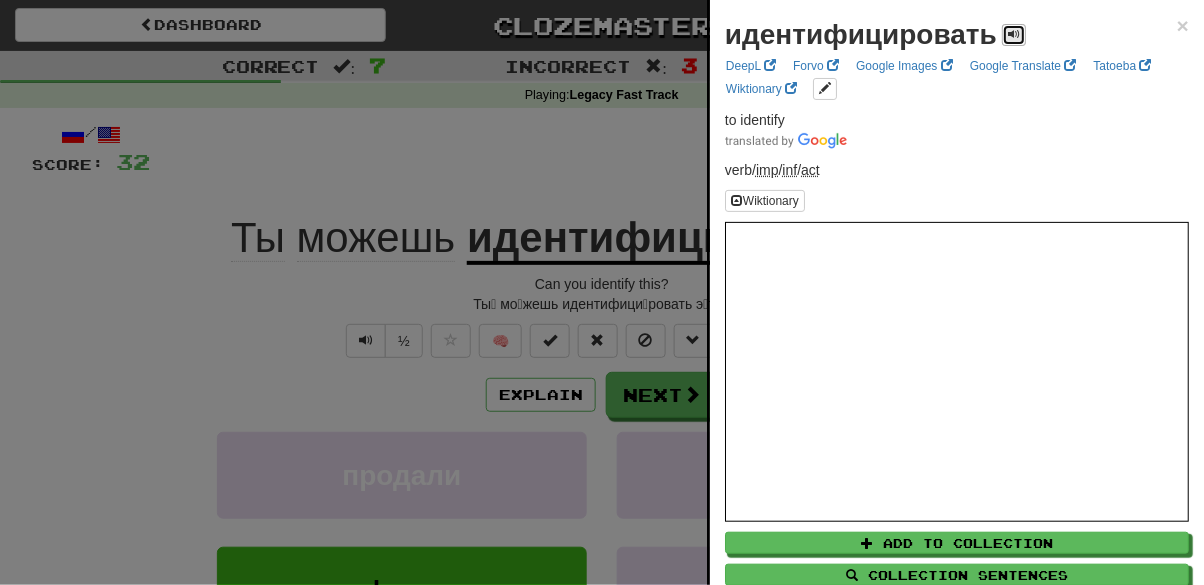 click at bounding box center [1014, 35] 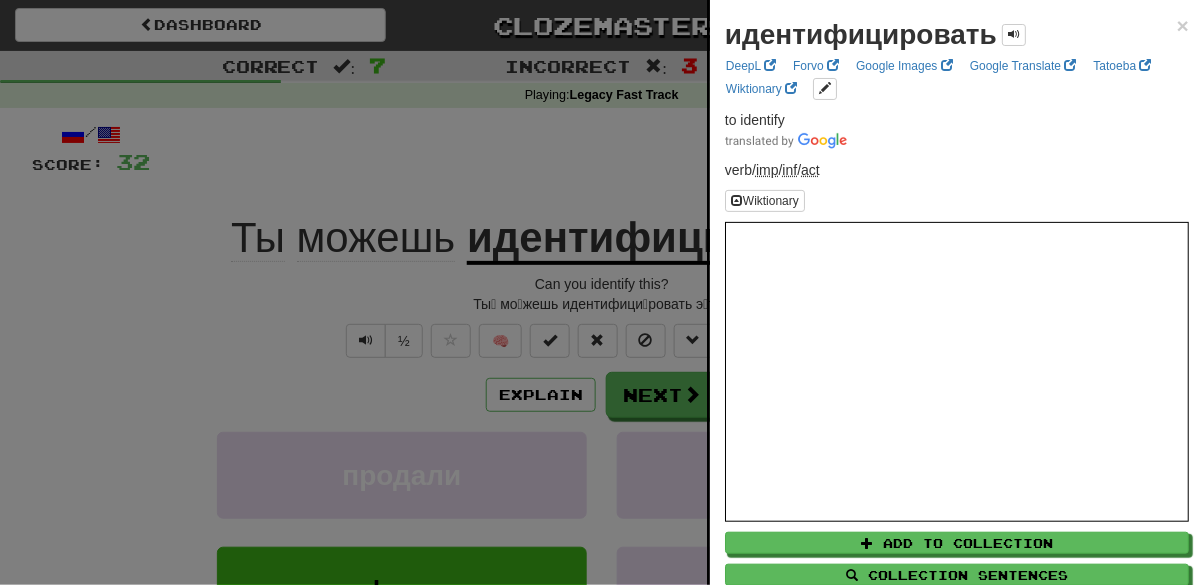 click at bounding box center [602, 292] 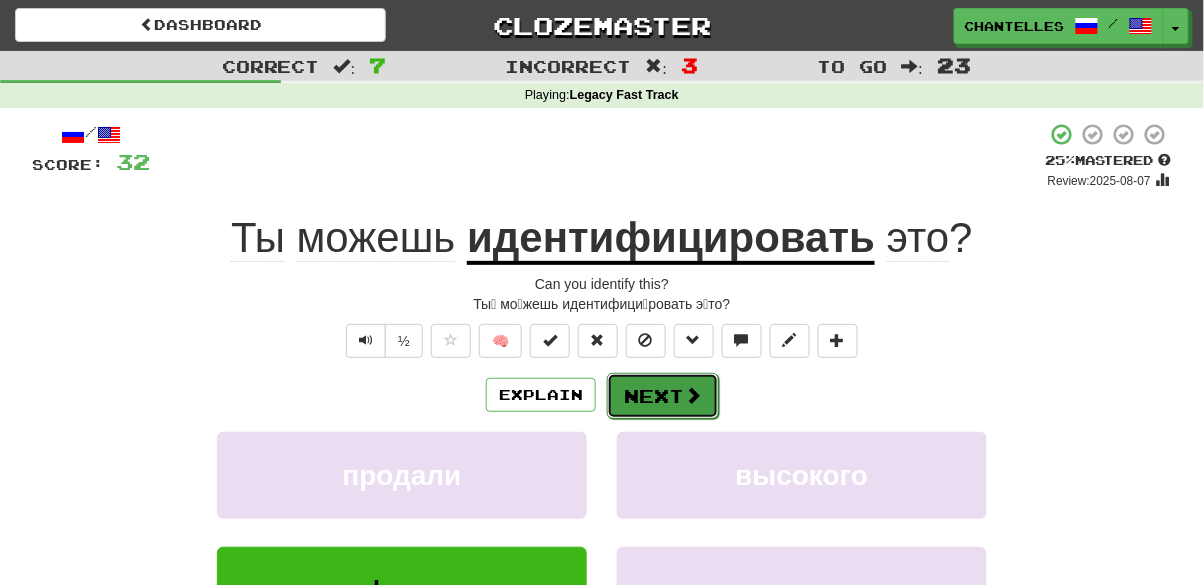 click on "Next" at bounding box center (663, 396) 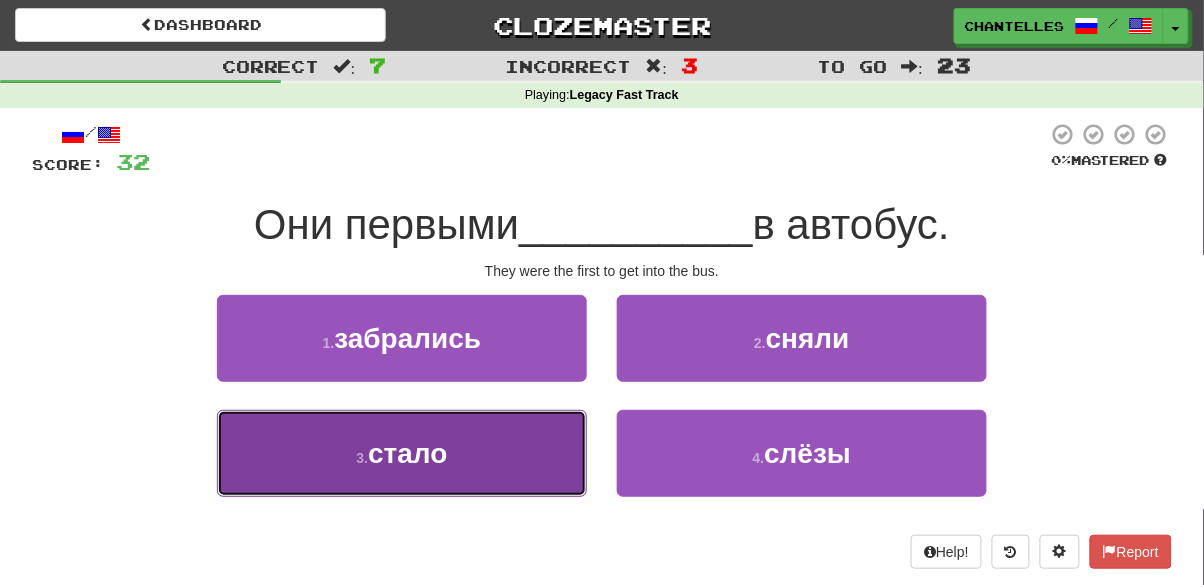 click on "3 .  стало" at bounding box center [402, 453] 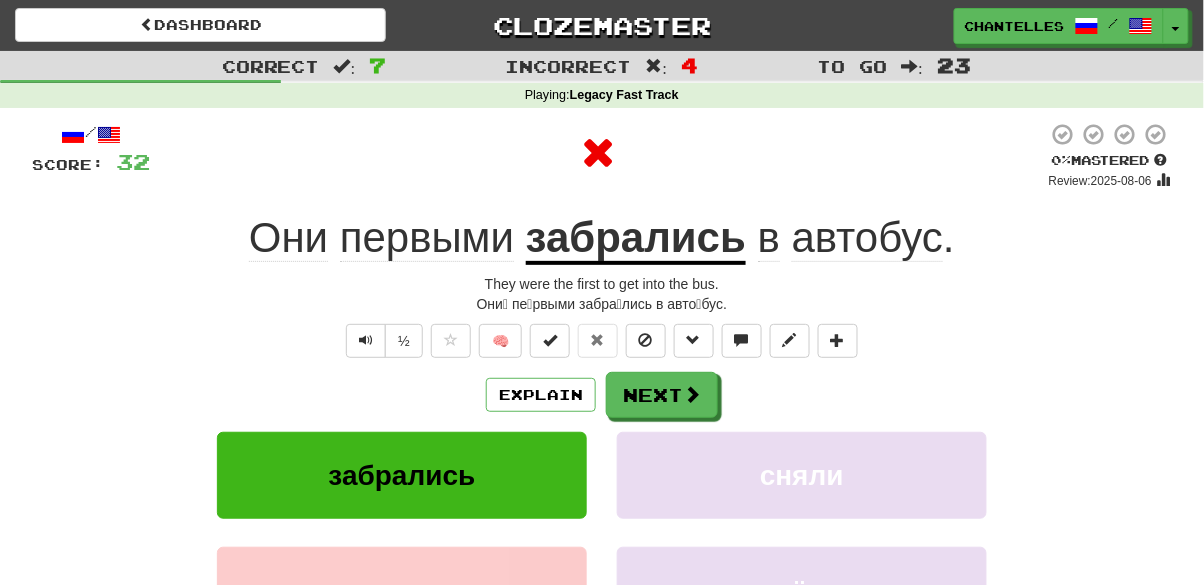 click on "забрались" at bounding box center (636, 239) 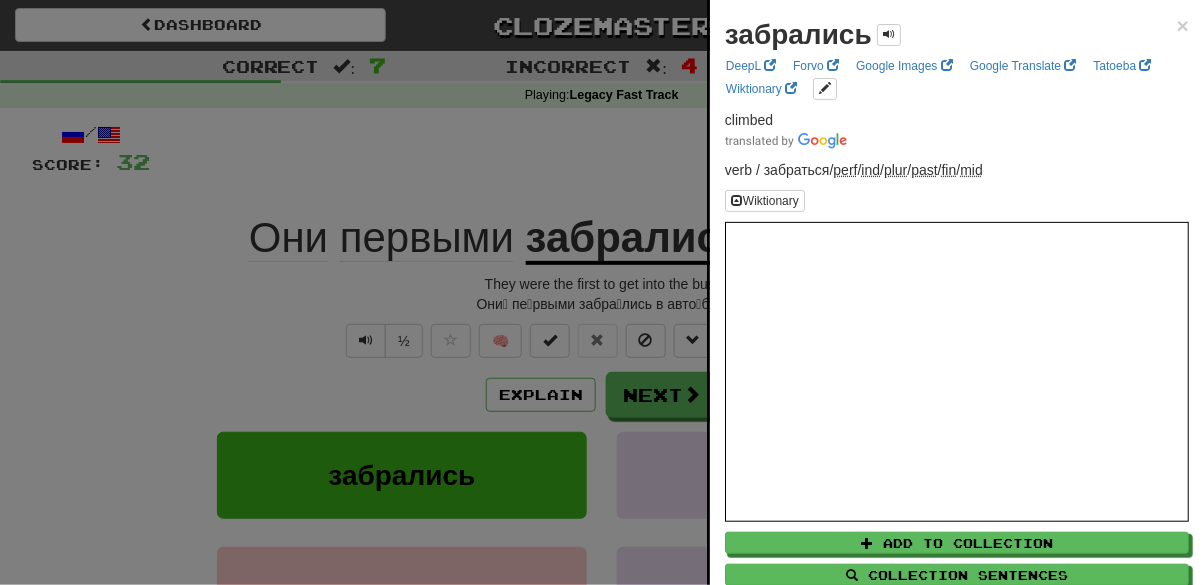 click at bounding box center (602, 292) 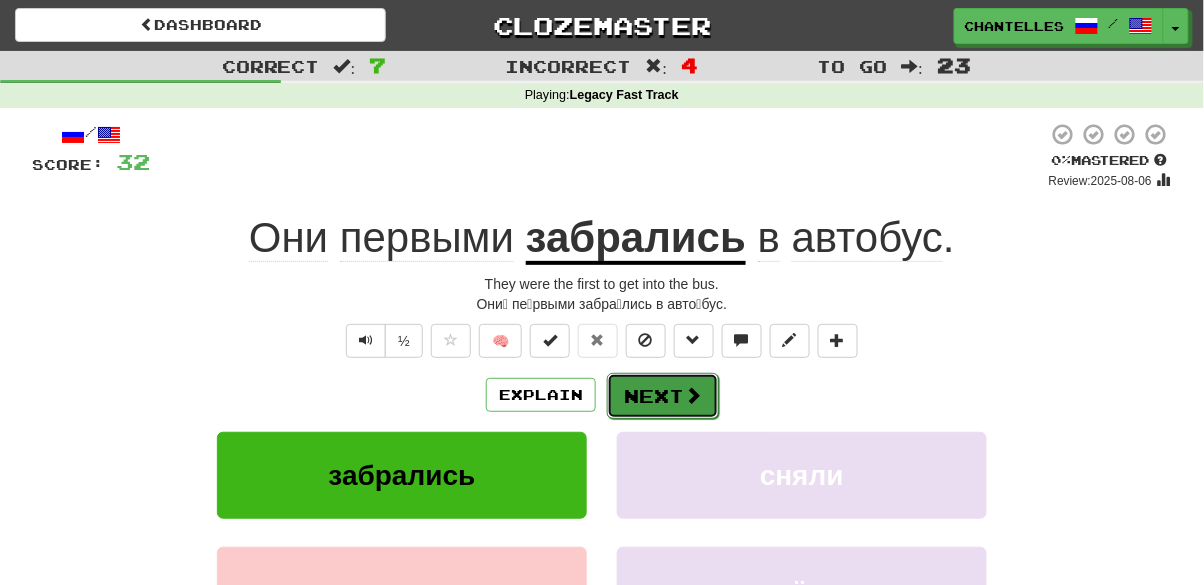 click on "Next" at bounding box center (663, 396) 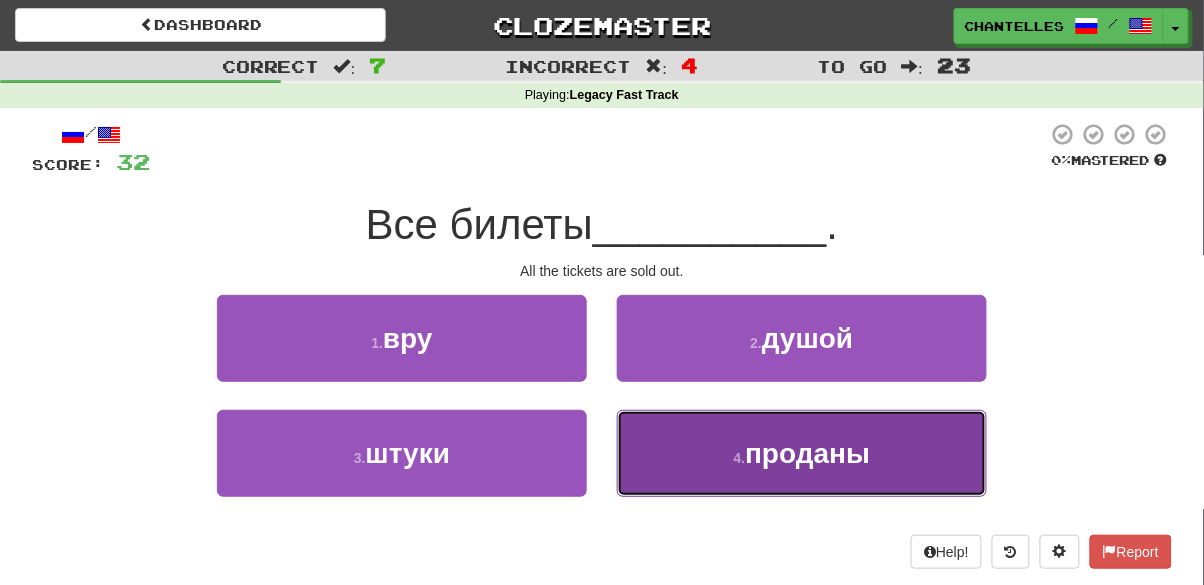 click on "4 .  проданы" at bounding box center (802, 453) 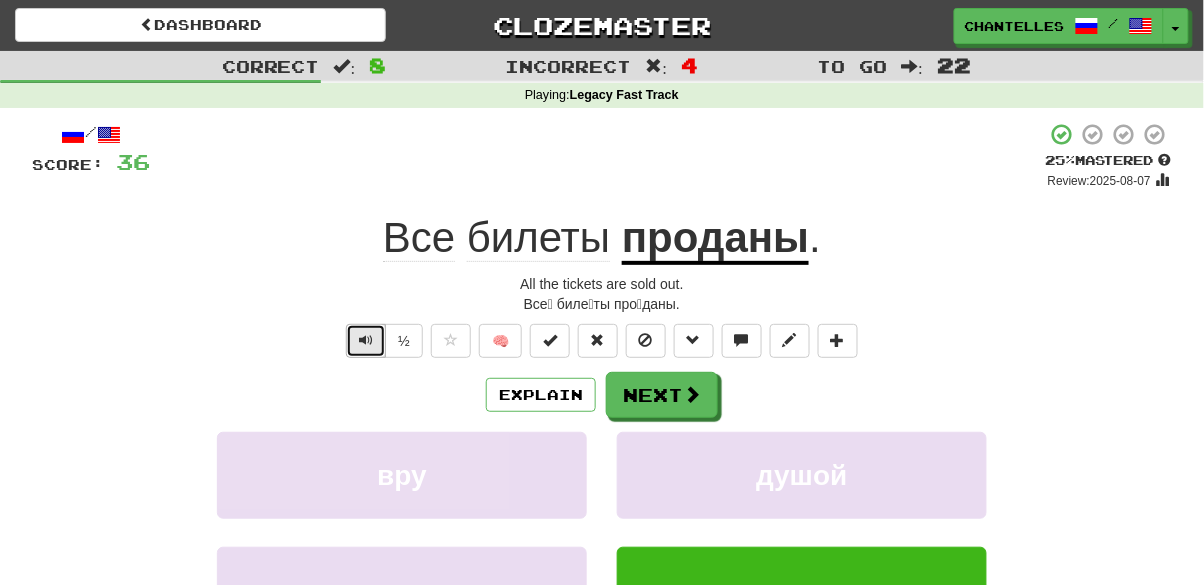 click at bounding box center (366, 341) 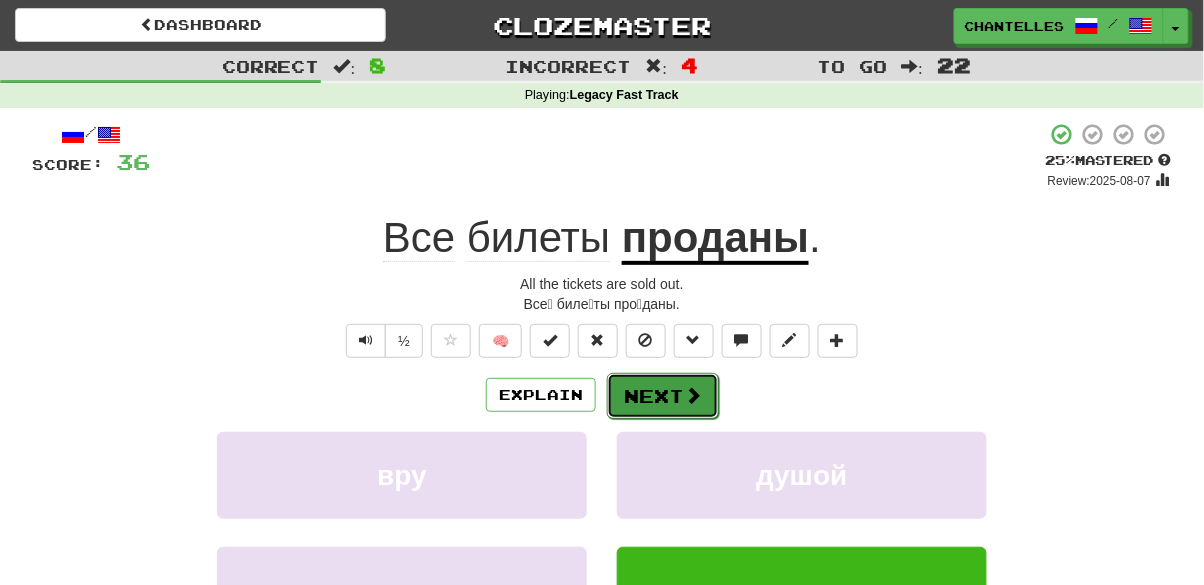 click on "Next" at bounding box center (663, 396) 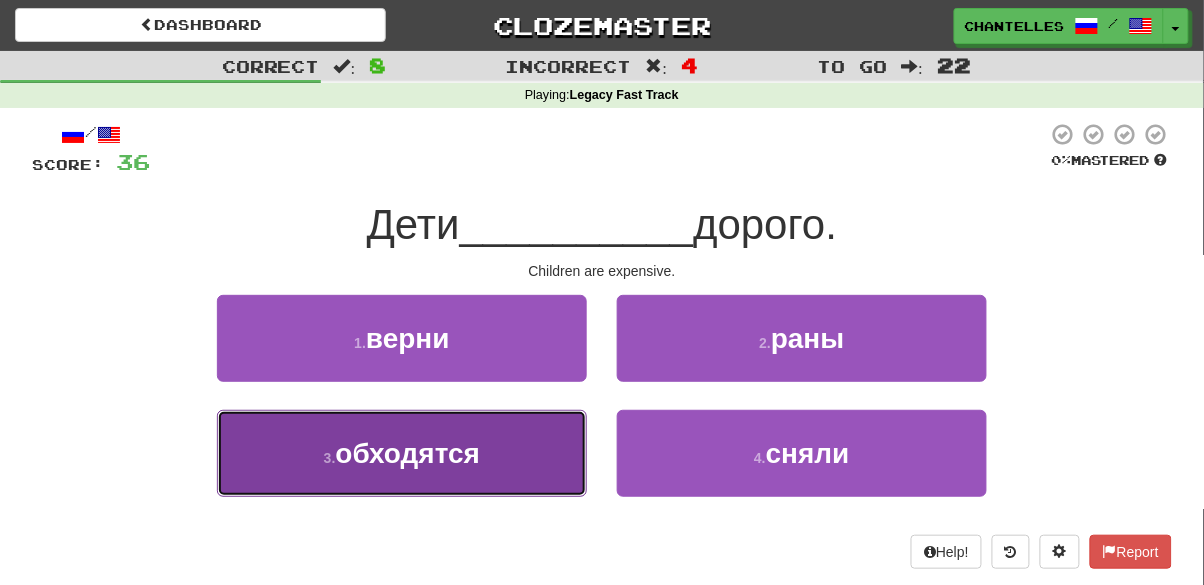 click on "3 .  обходятся" at bounding box center [402, 453] 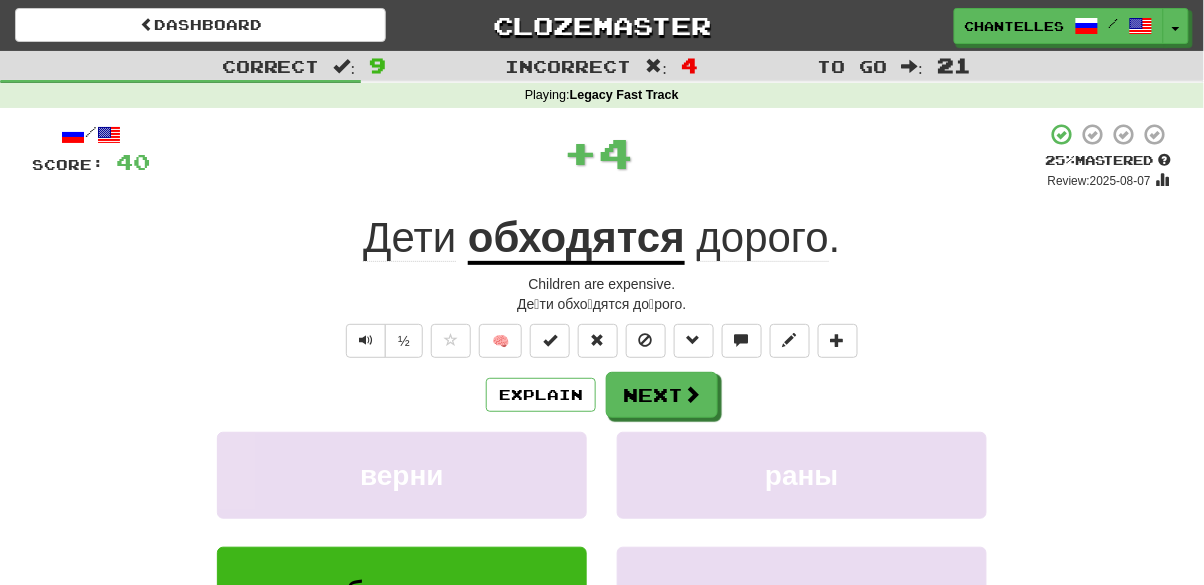 click on "обходятся" at bounding box center (576, 239) 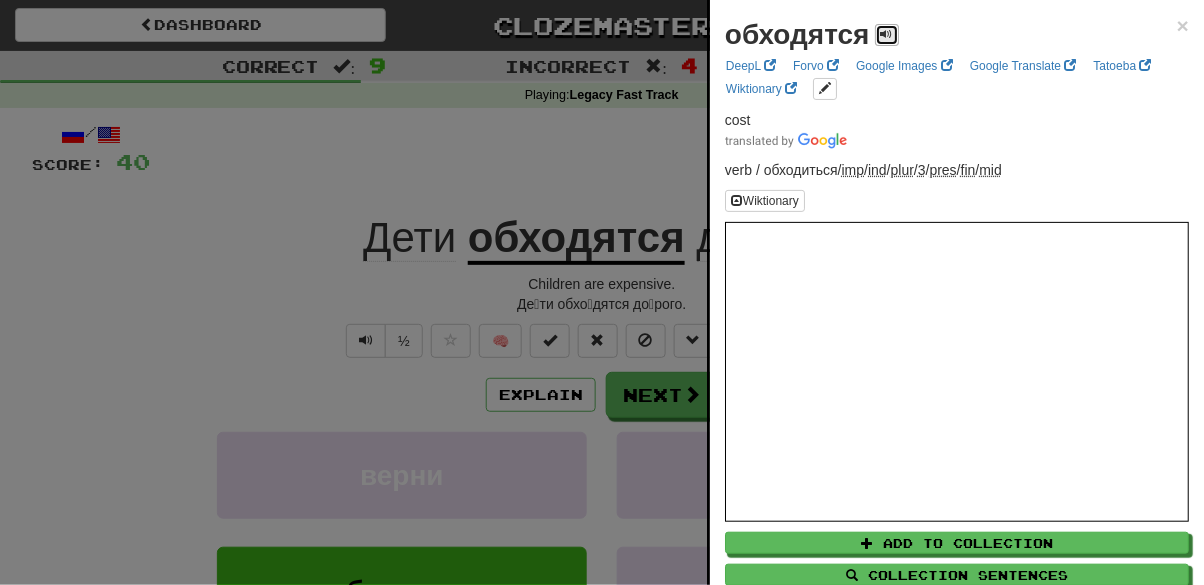 click at bounding box center [887, 35] 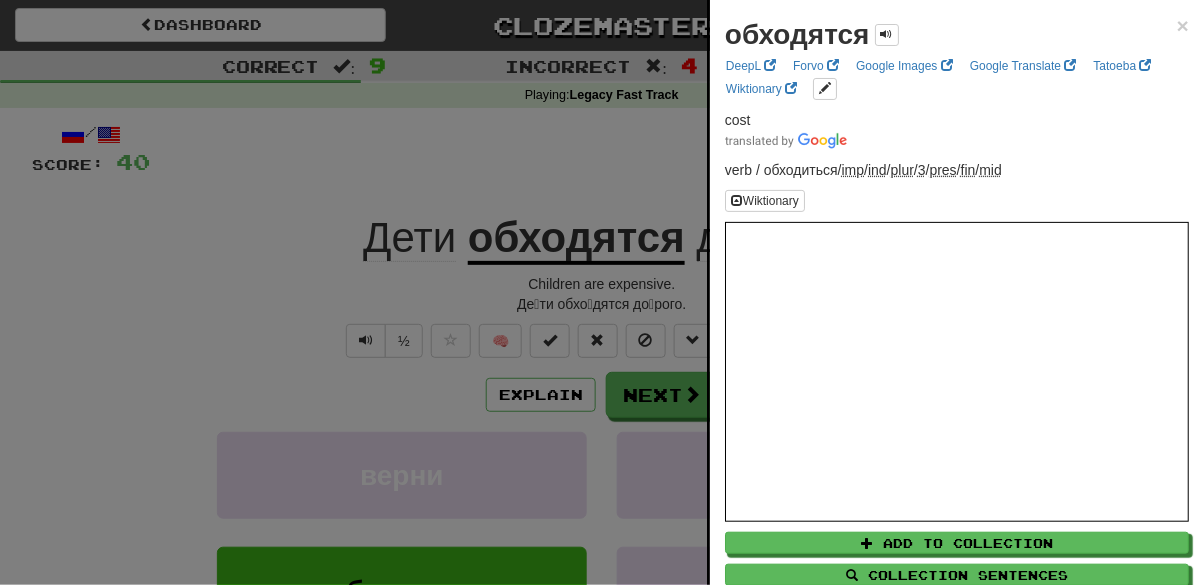 click at bounding box center [602, 292] 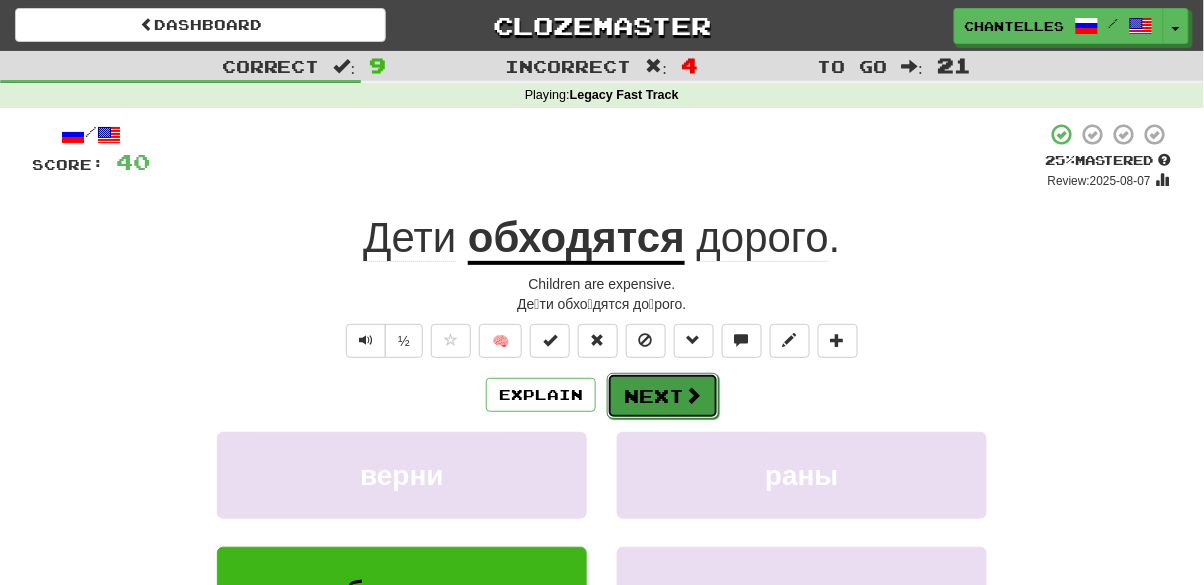 click on "Next" at bounding box center (663, 396) 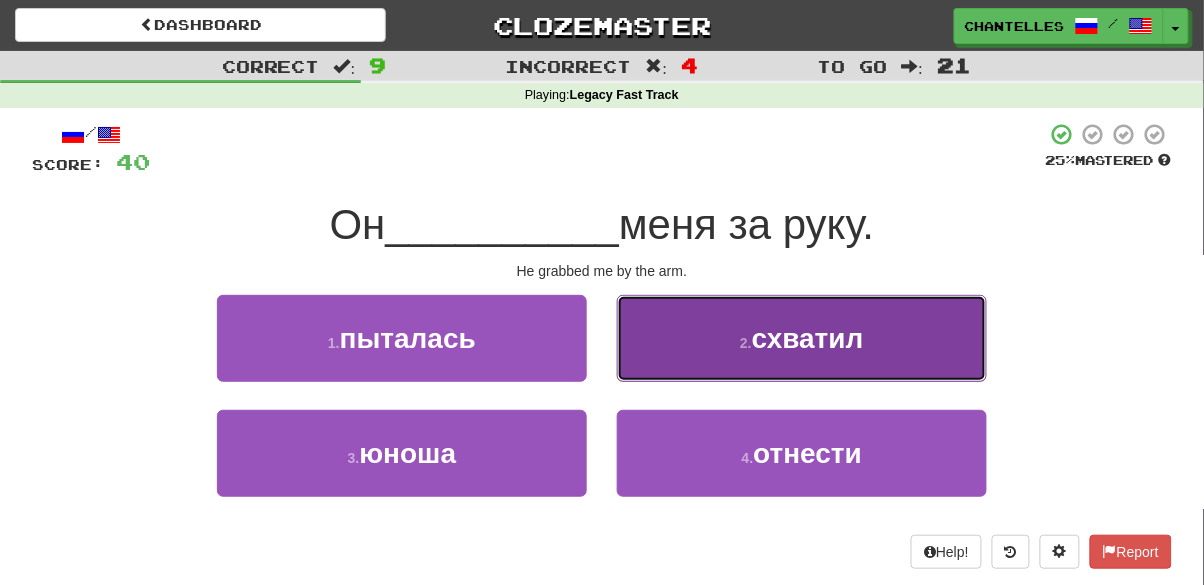 click on "2 .  схватил" at bounding box center [802, 338] 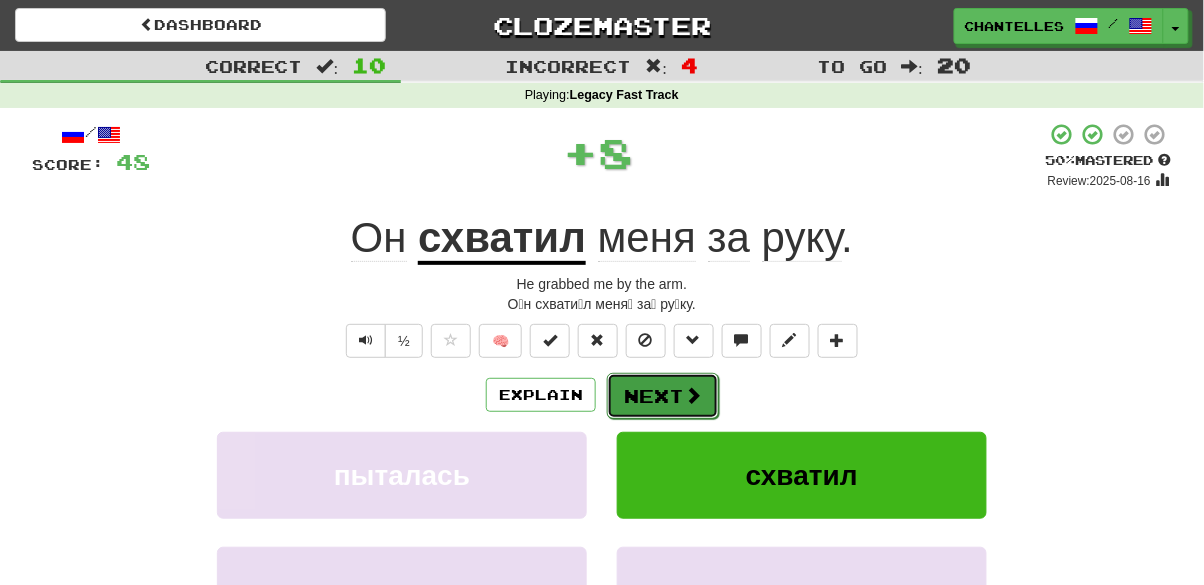 click on "Next" at bounding box center [663, 396] 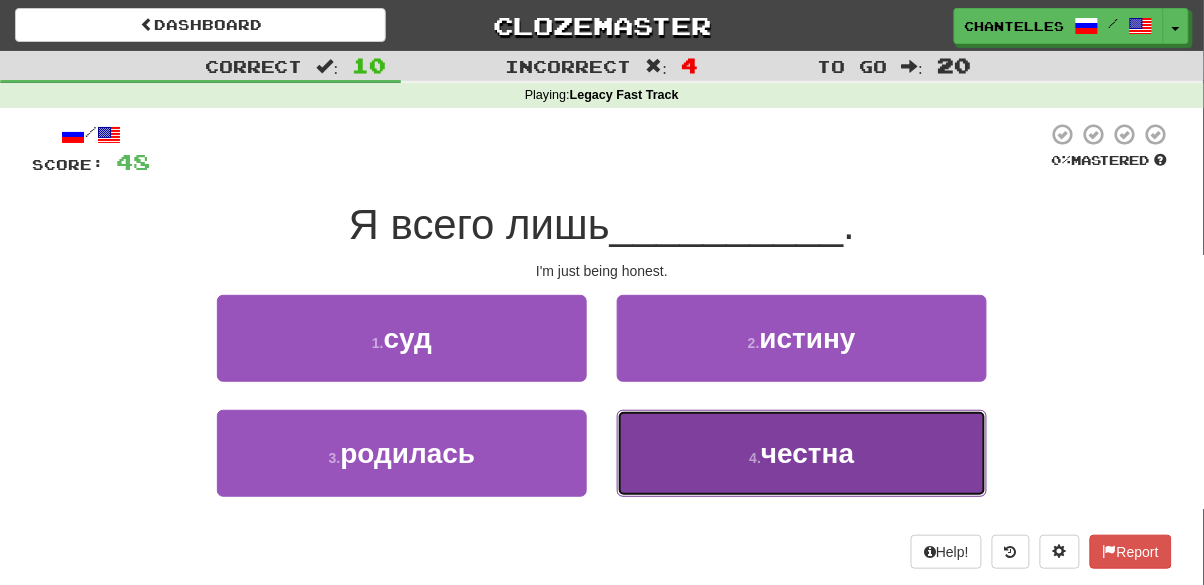 click on "4 .  честна" at bounding box center (802, 453) 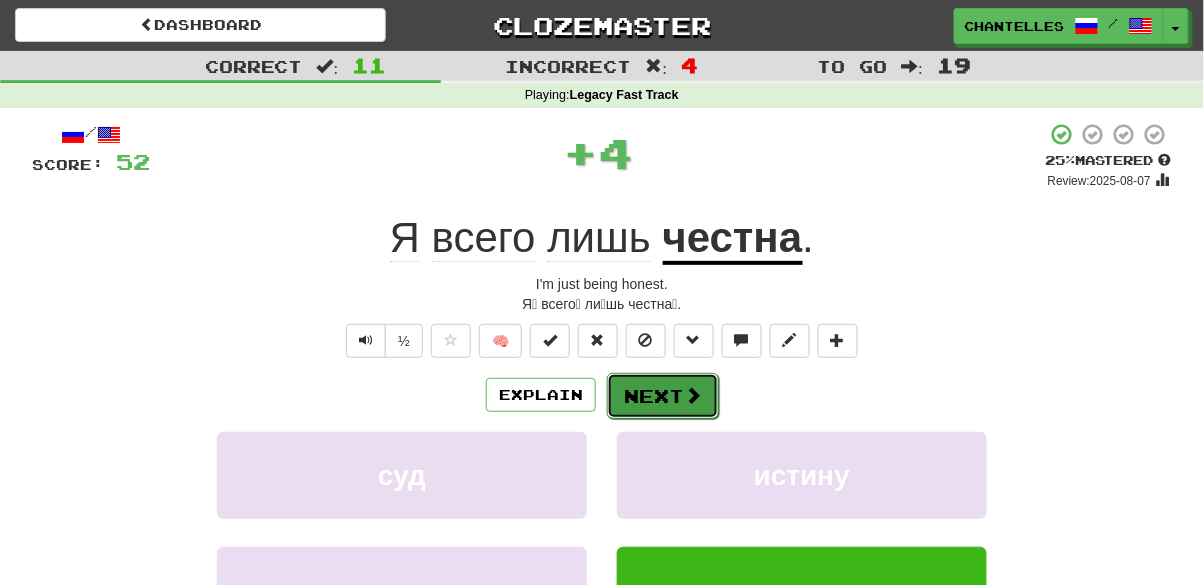 click on "Next" at bounding box center (663, 396) 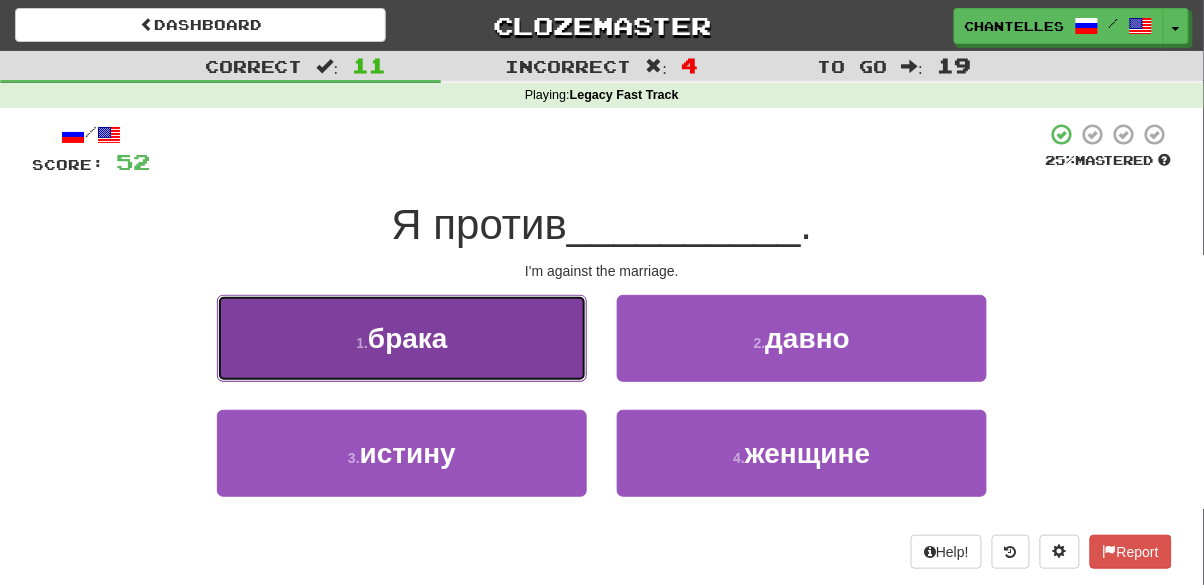 click on "1 .  брака" at bounding box center [402, 338] 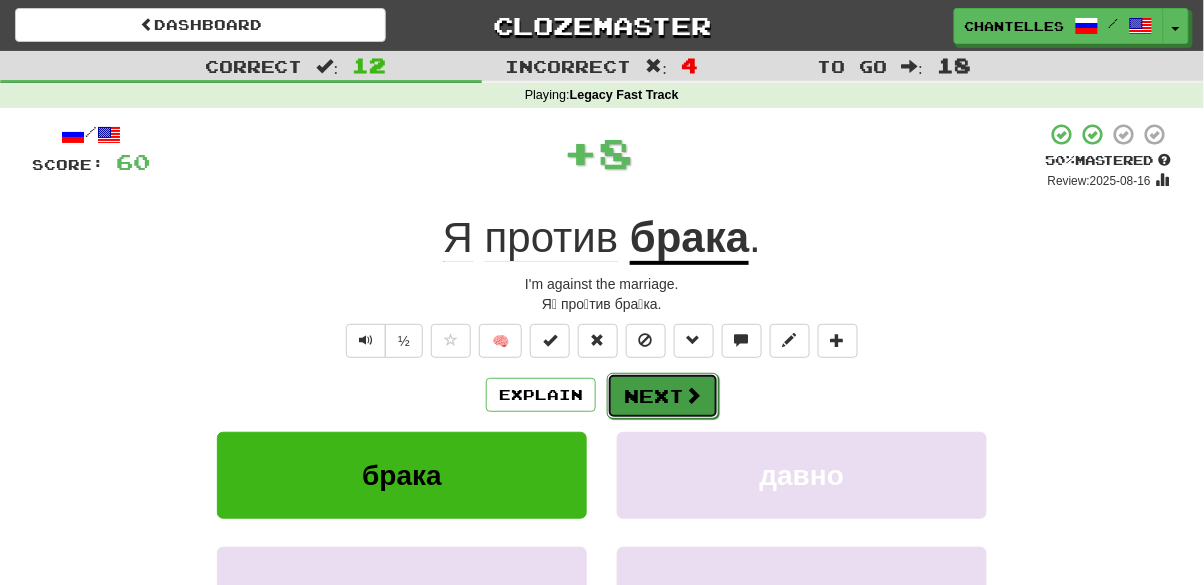 click on "Next" at bounding box center [663, 396] 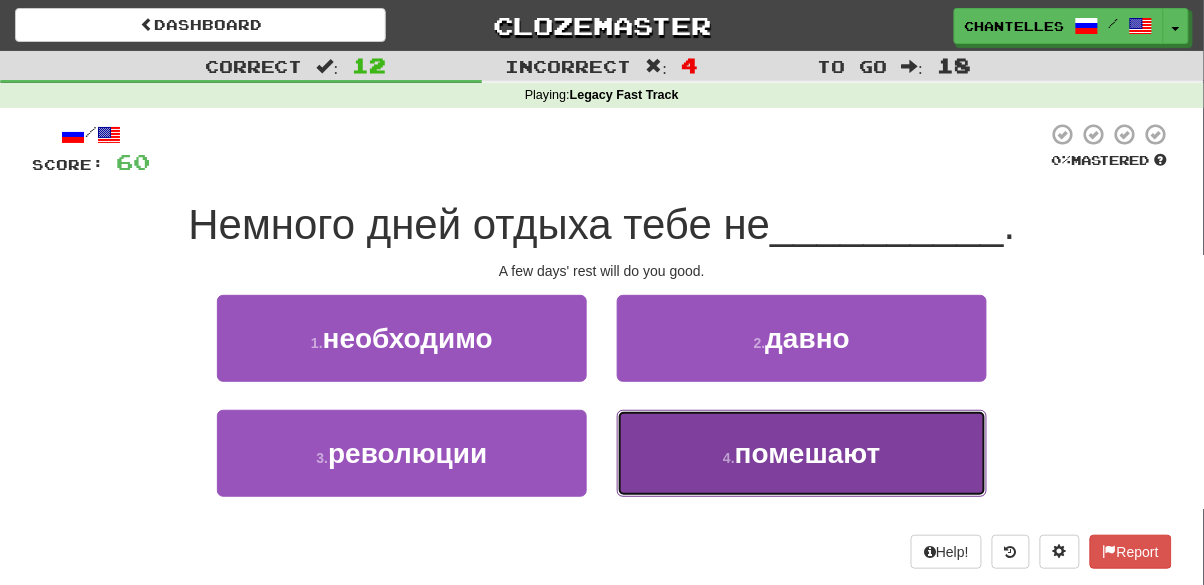 click on "4 .  помешают" at bounding box center [802, 453] 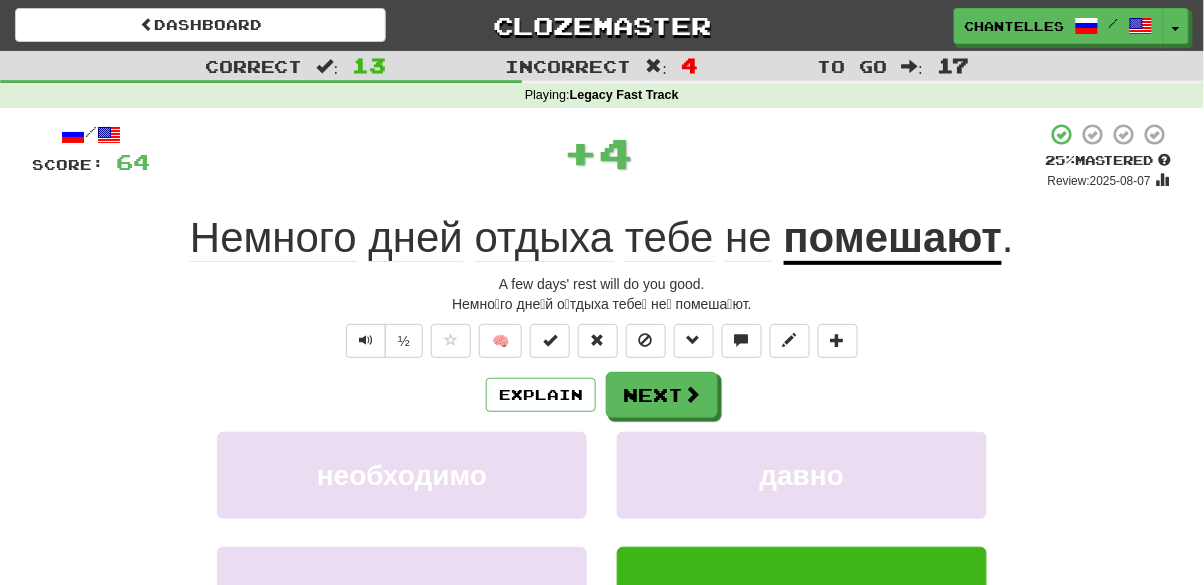click on "помешают" at bounding box center [893, 239] 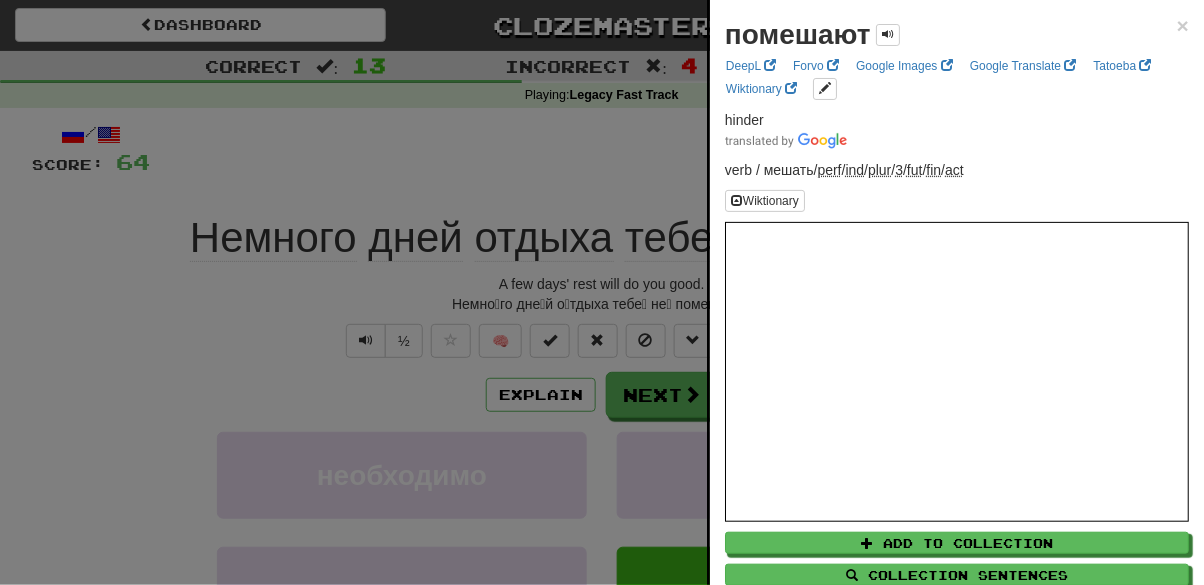 click at bounding box center (602, 292) 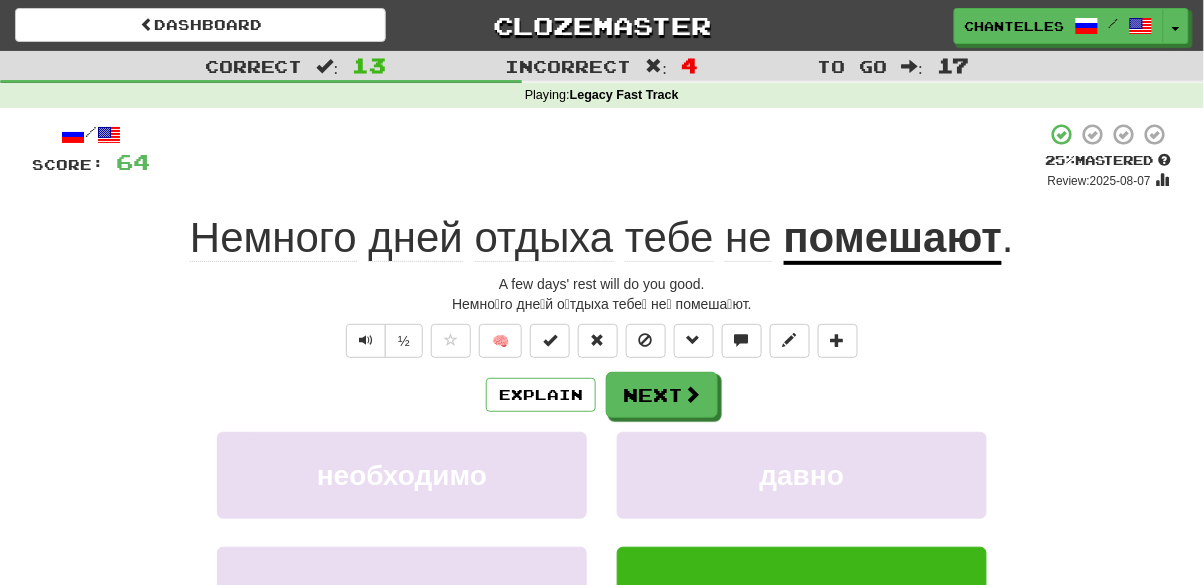 click on "помешают" at bounding box center [893, 239] 